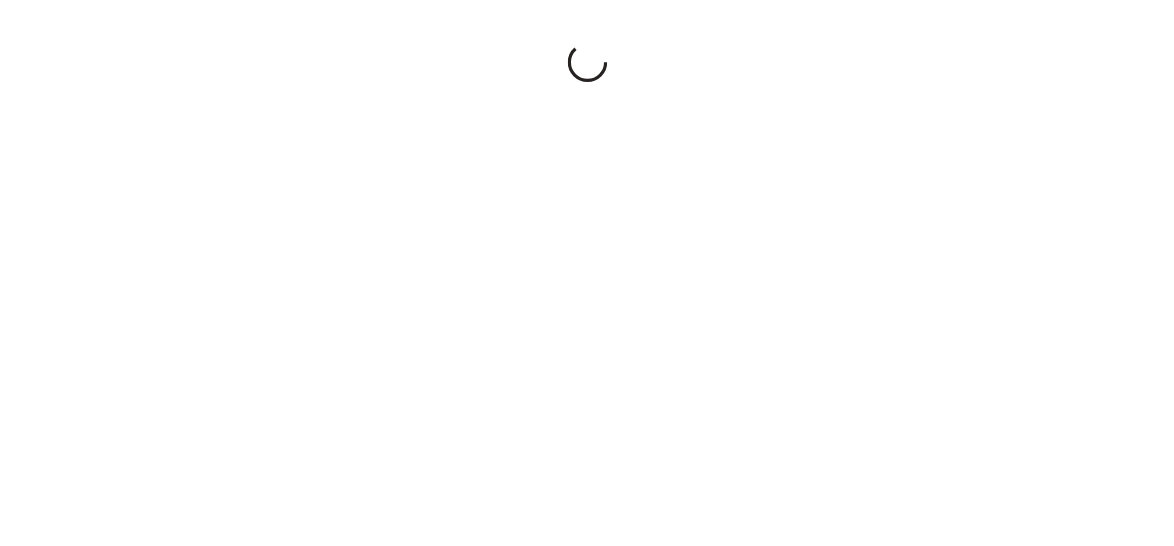 scroll, scrollTop: 0, scrollLeft: 0, axis: both 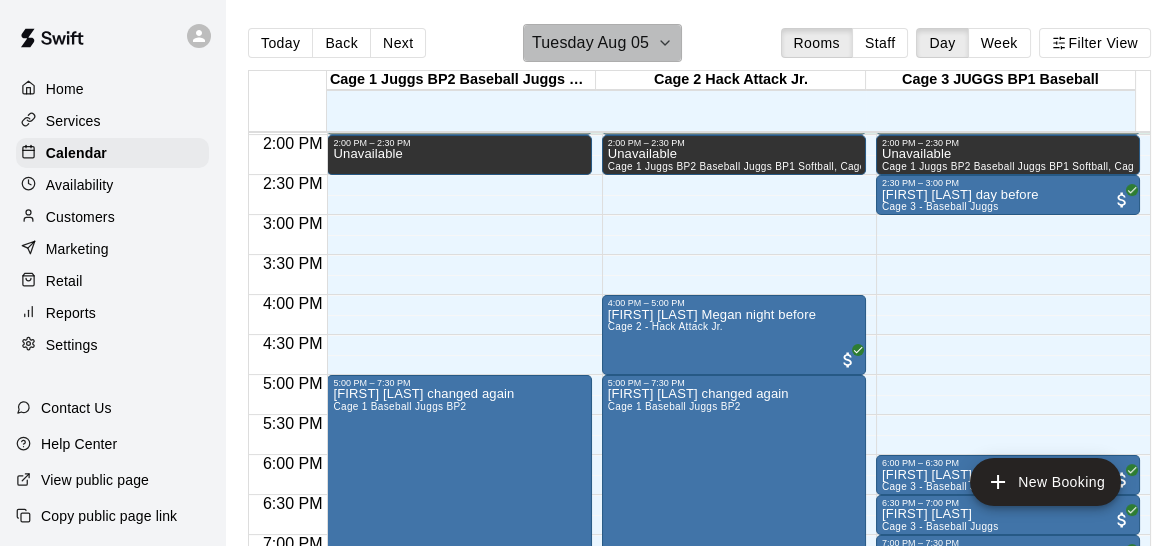 click 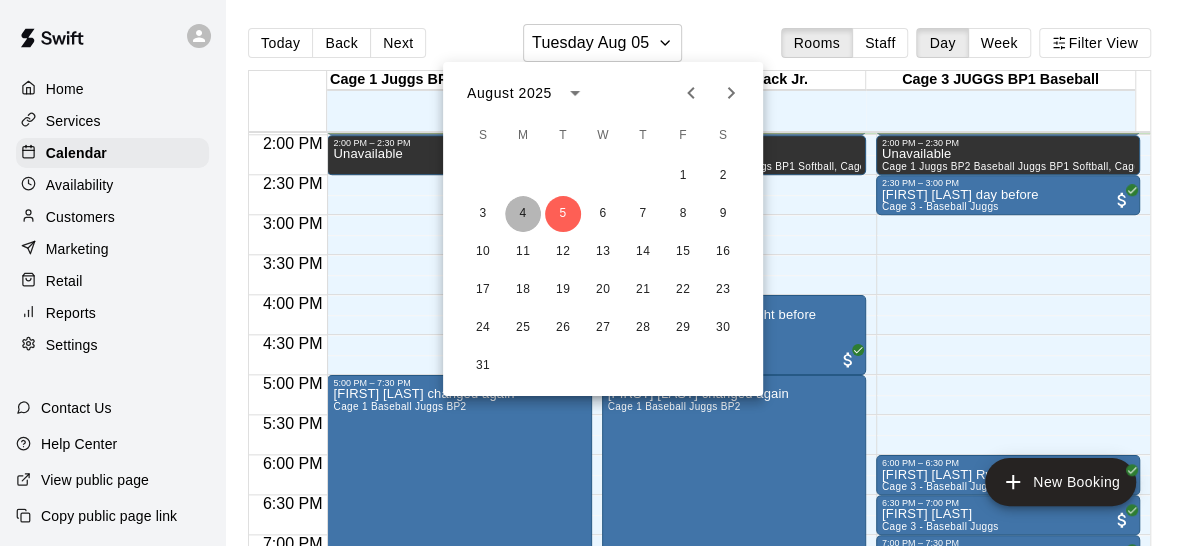 click on "4" at bounding box center [523, 214] 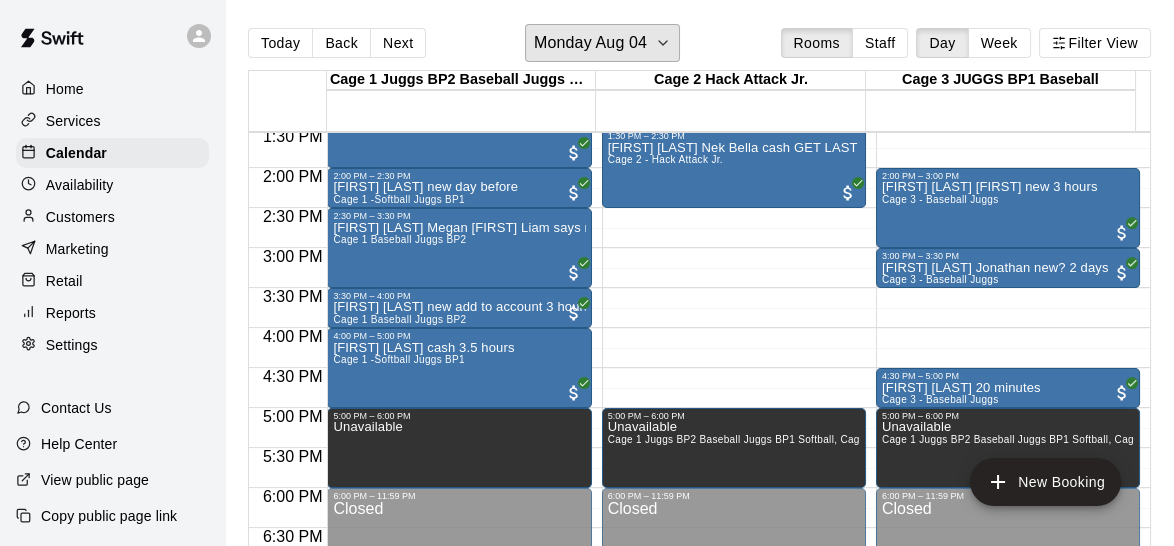 scroll, scrollTop: 1089, scrollLeft: 0, axis: vertical 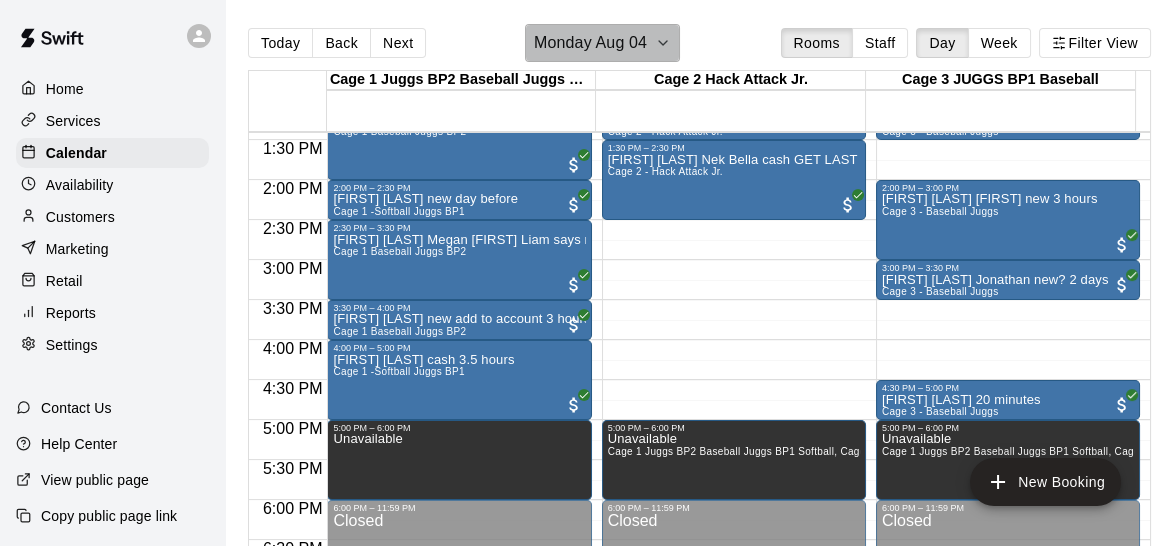 click 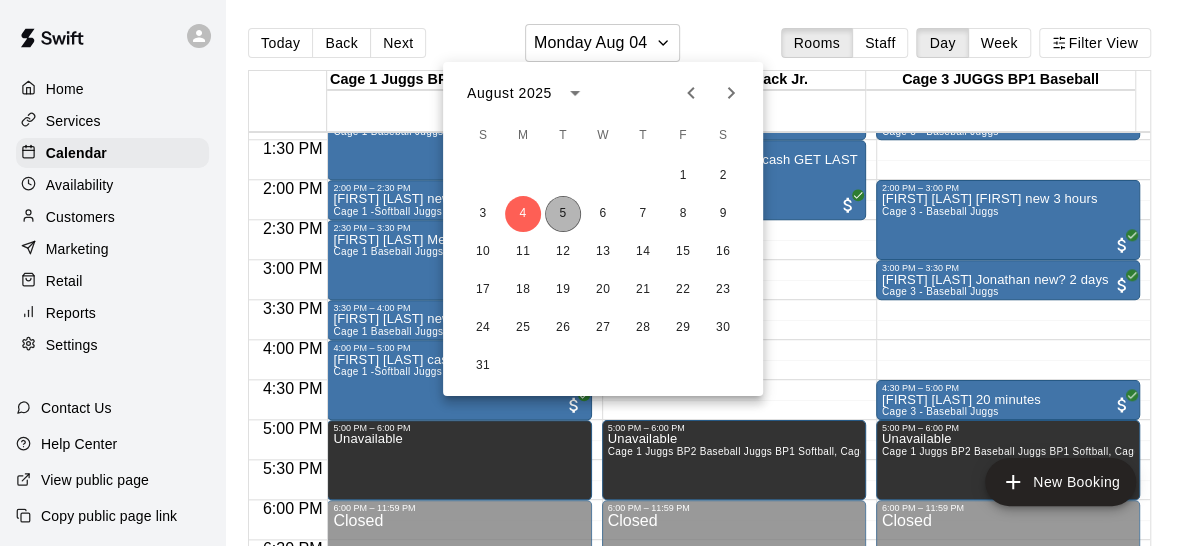 click on "5" at bounding box center [563, 214] 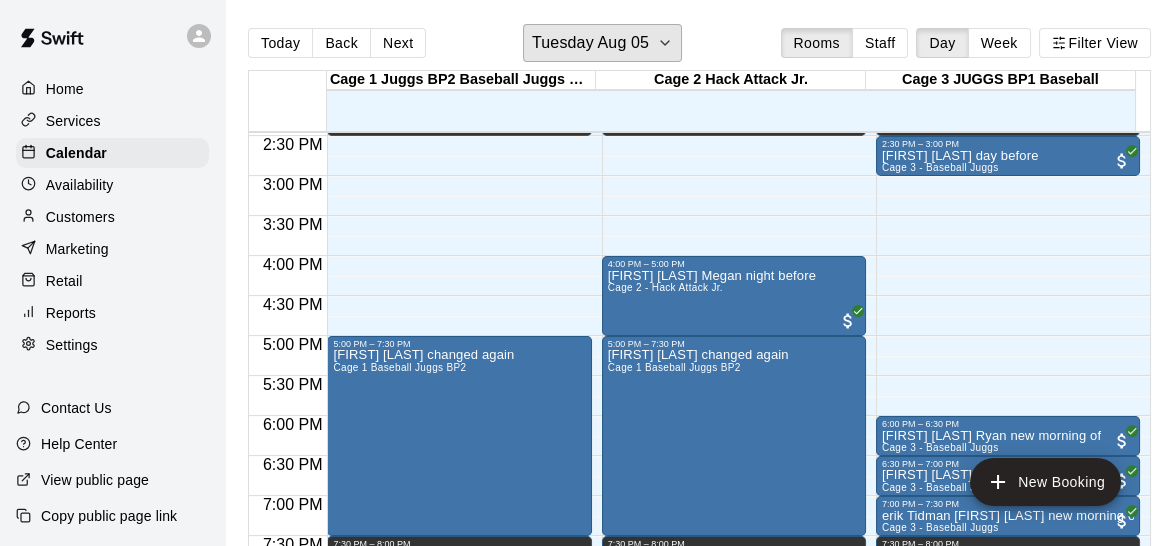 scroll, scrollTop: 1153, scrollLeft: 0, axis: vertical 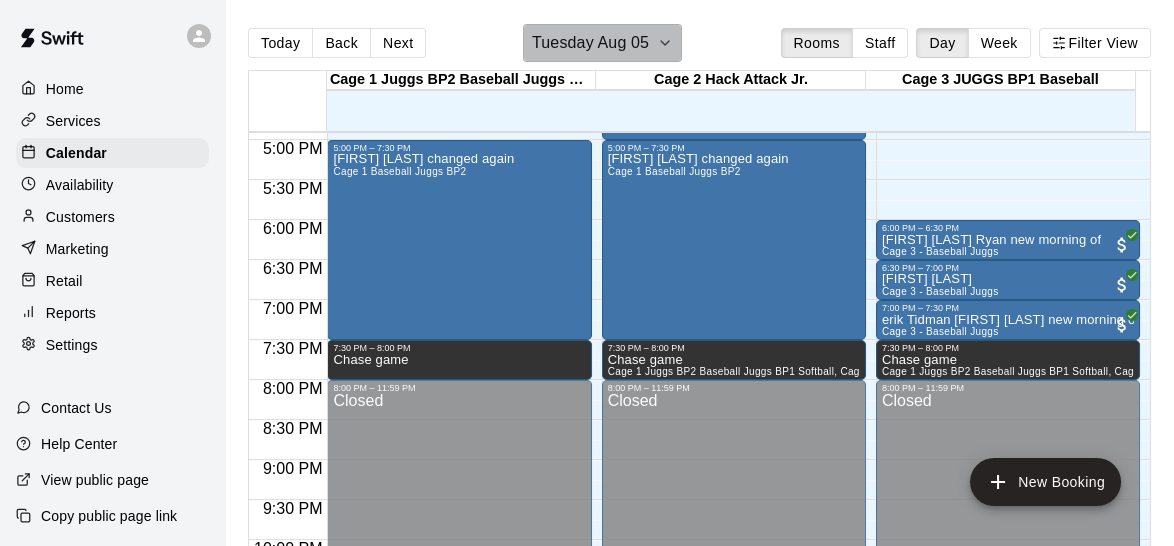 click on "Tuesday Aug 05" at bounding box center (590, 43) 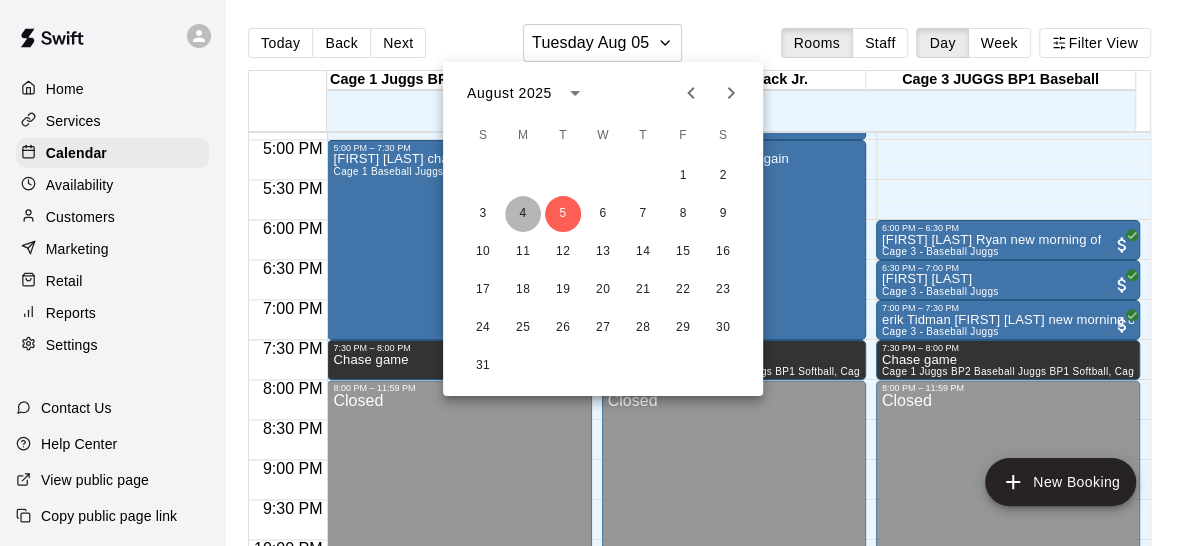click on "4" at bounding box center [523, 214] 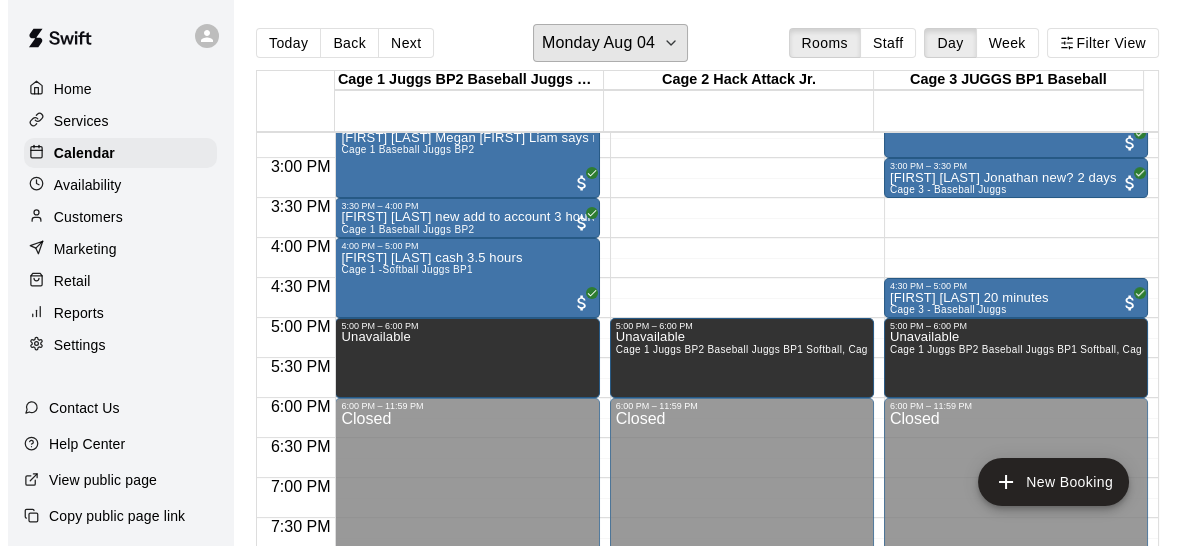 scroll, scrollTop: 1159, scrollLeft: 0, axis: vertical 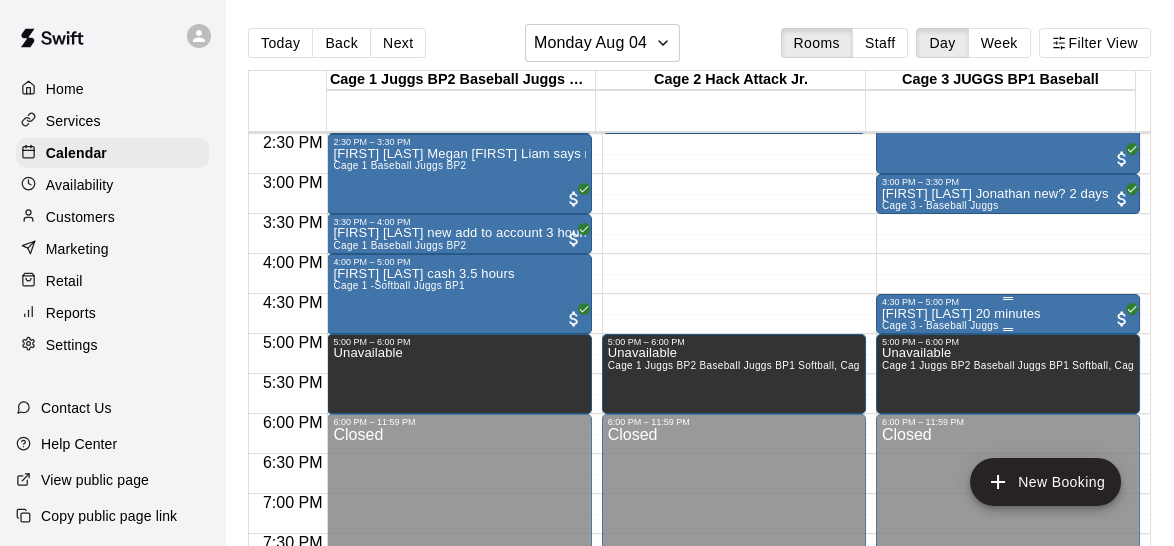 click on "Ayan Prabhakar  20 minutes" at bounding box center (961, 314) 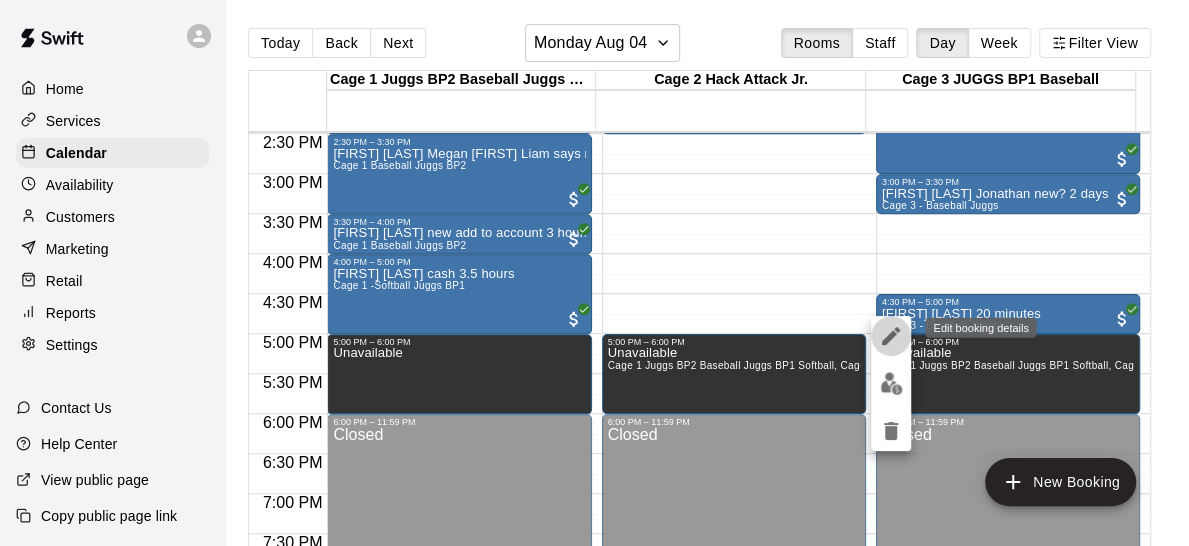 click 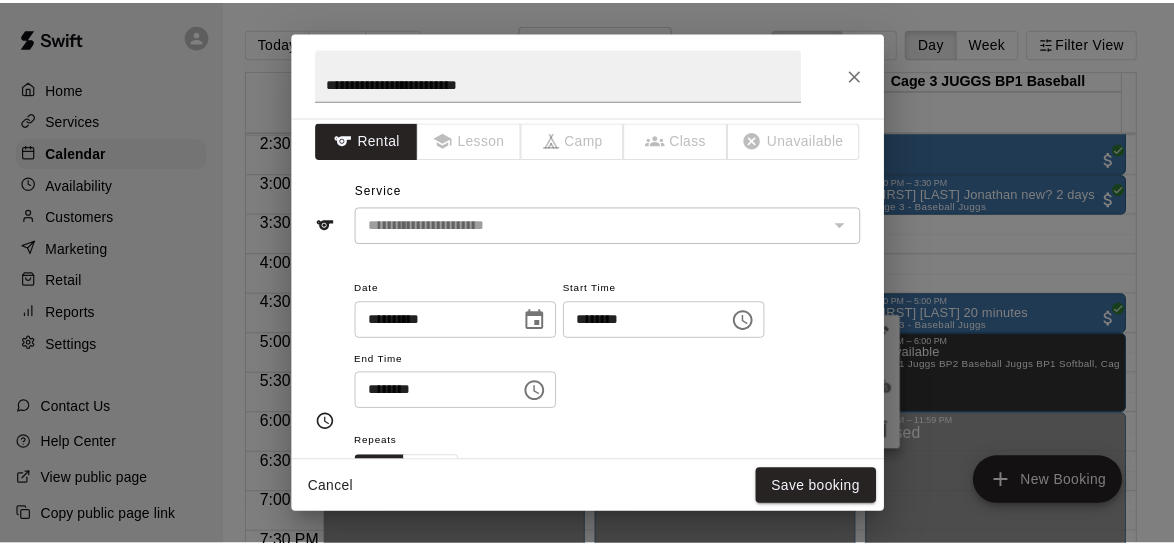 scroll, scrollTop: 0, scrollLeft: 0, axis: both 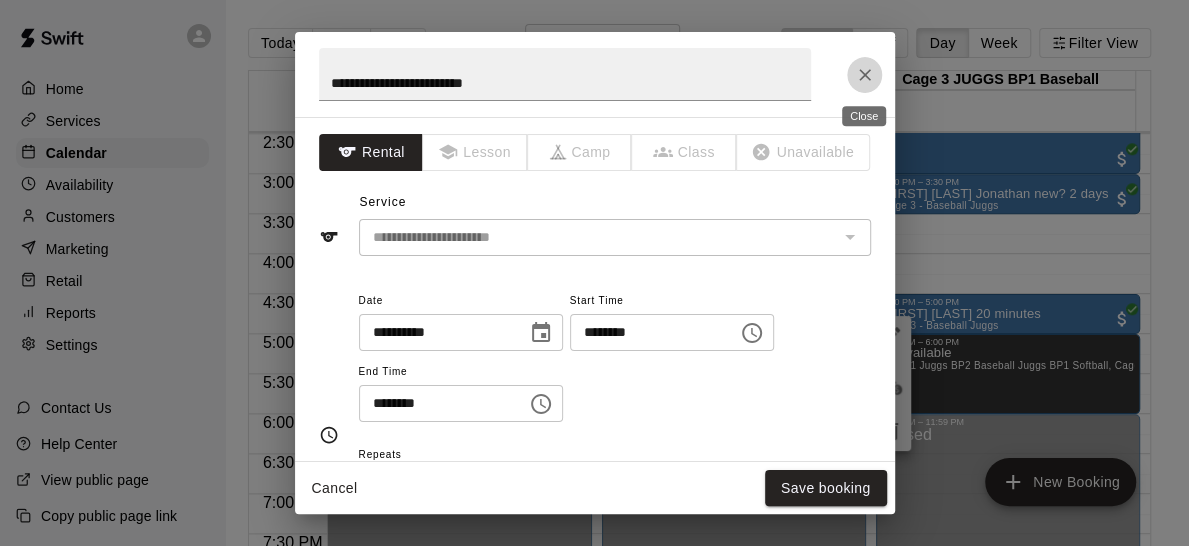click 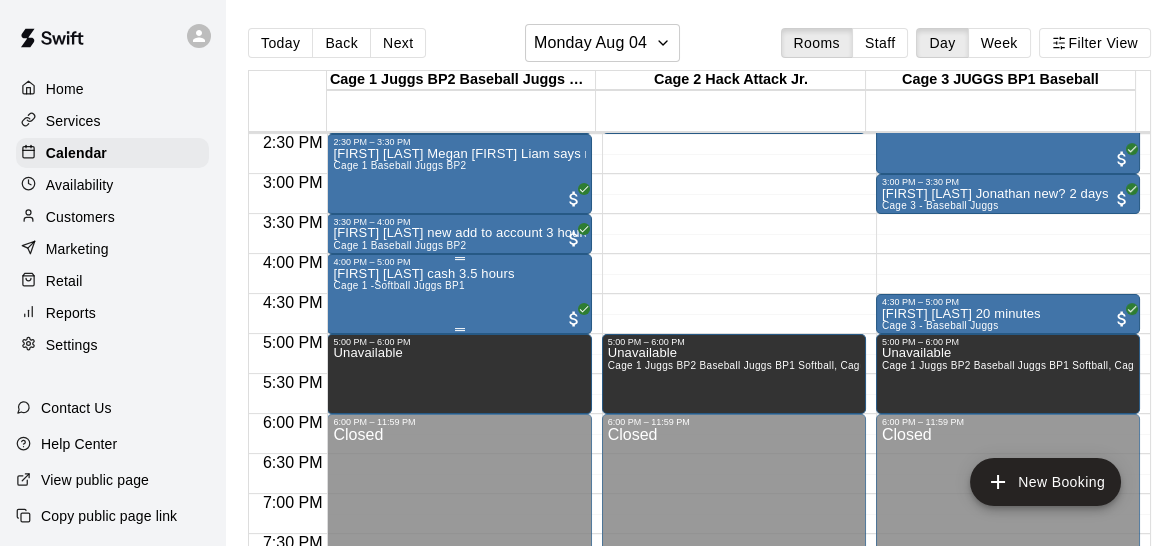 click on "4:00 PM – 5:00 PM" at bounding box center (459, 262) 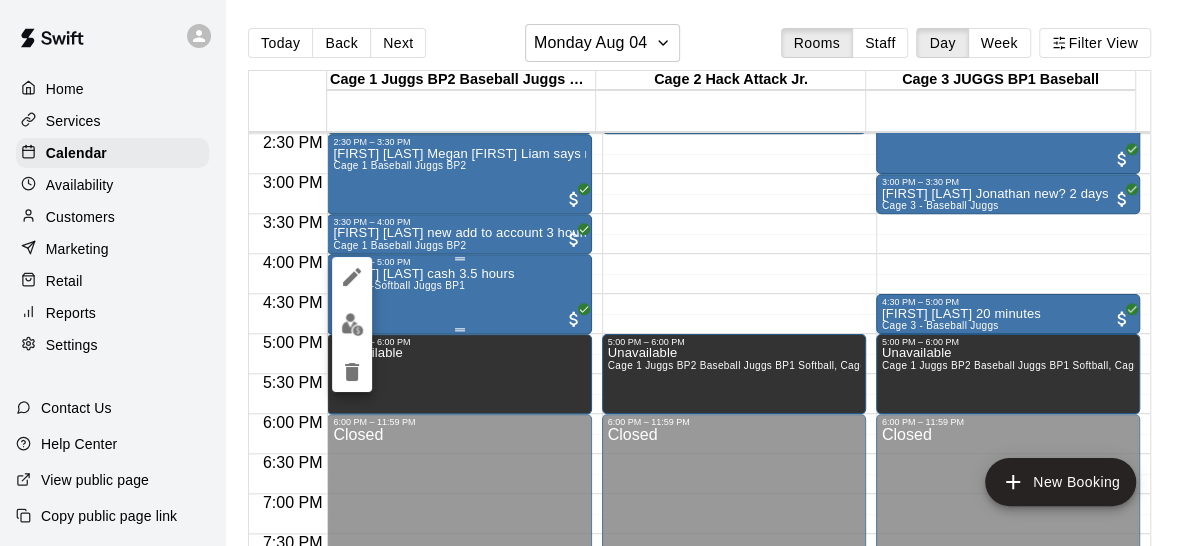 click at bounding box center (594, 273) 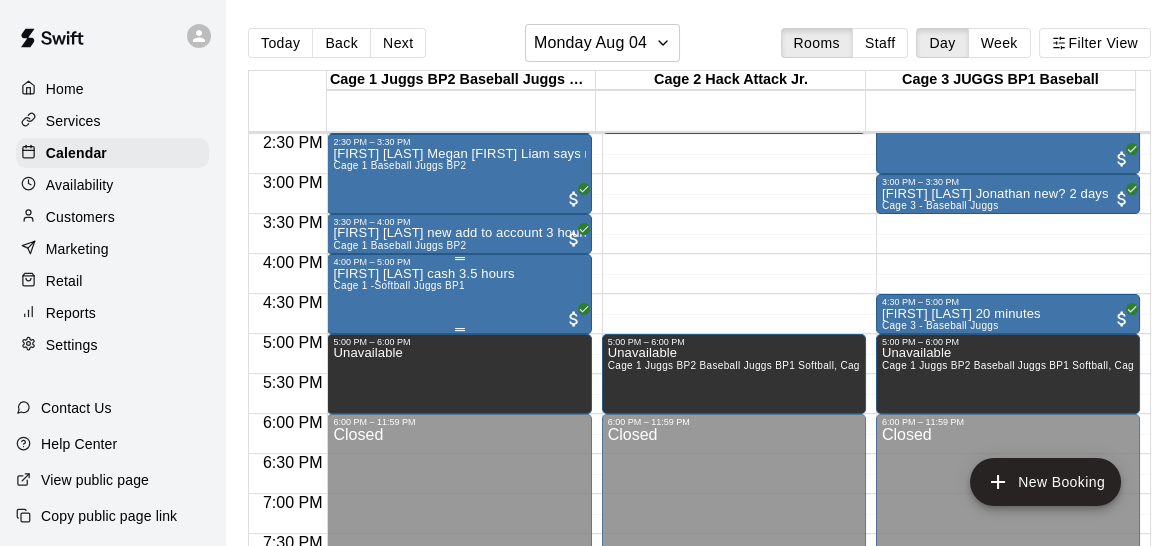 click on "4:00 PM – 5:00 PM" at bounding box center (459, 262) 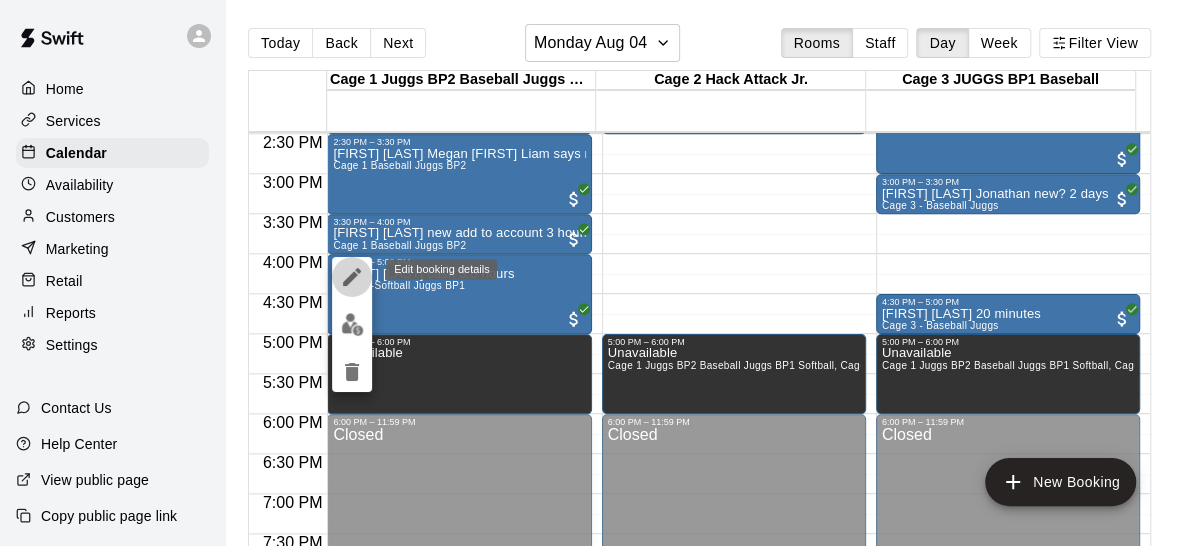 click 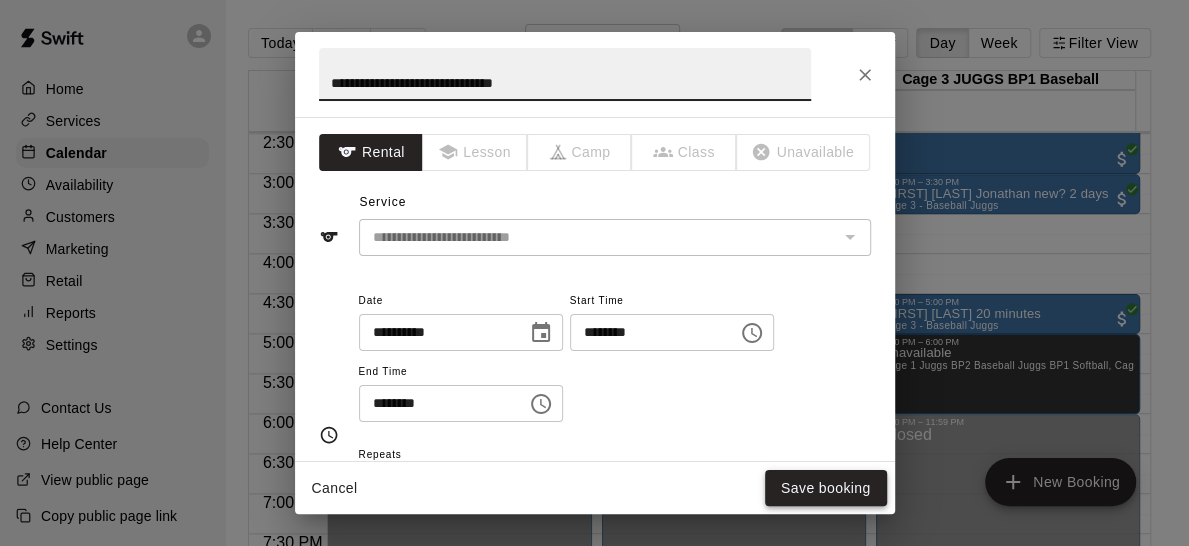type on "**********" 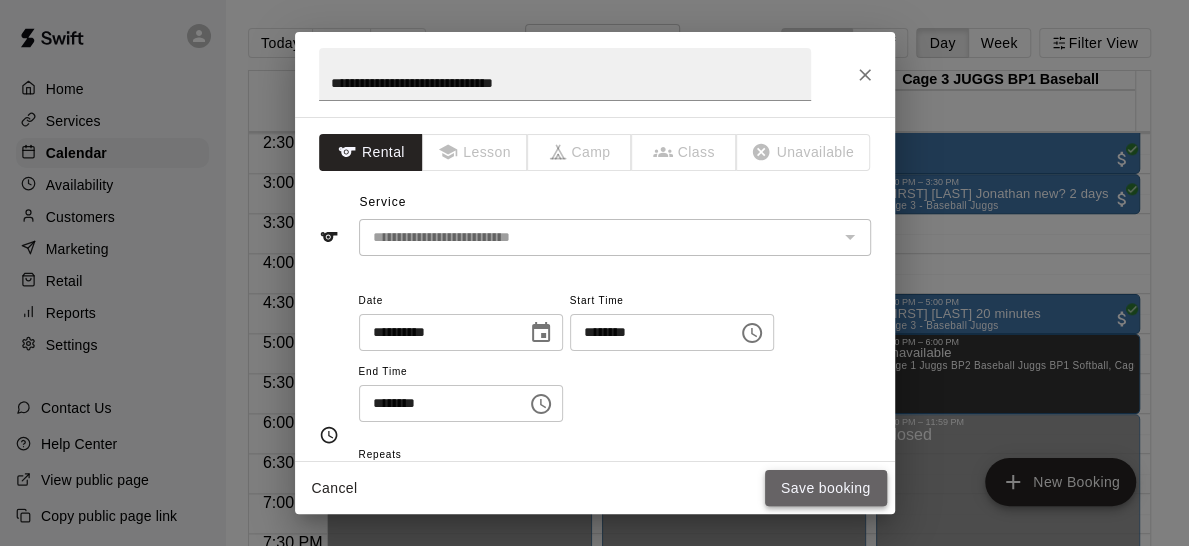 click on "Save booking" at bounding box center (826, 488) 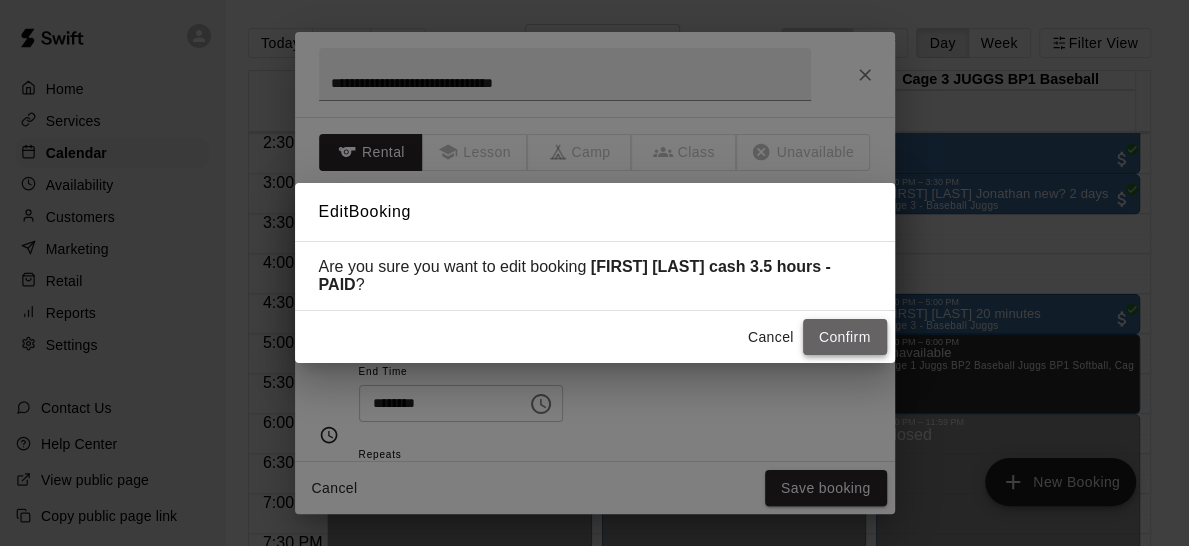 click on "Confirm" at bounding box center (845, 337) 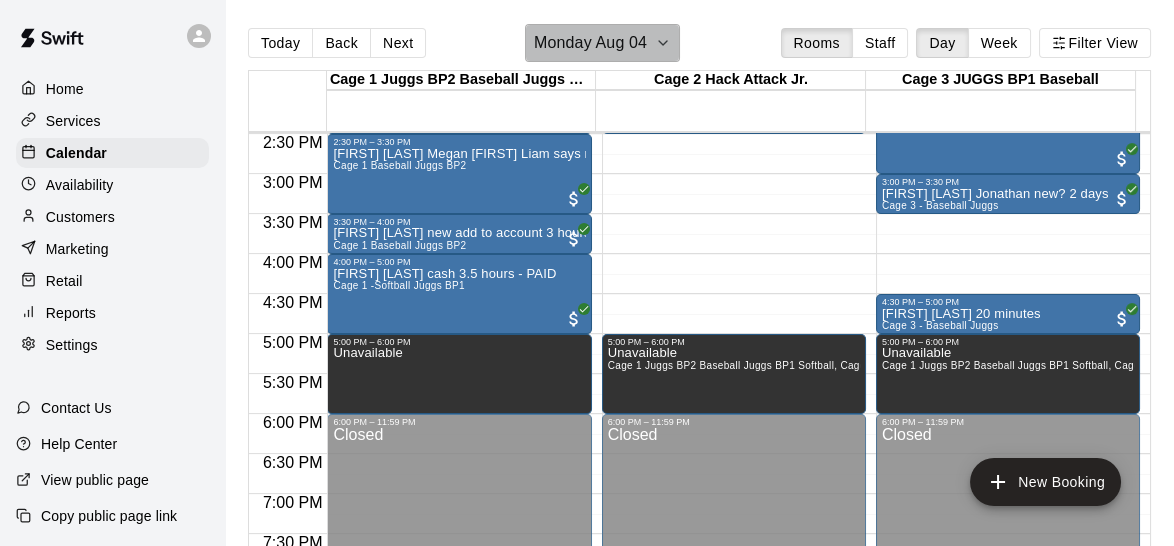 click 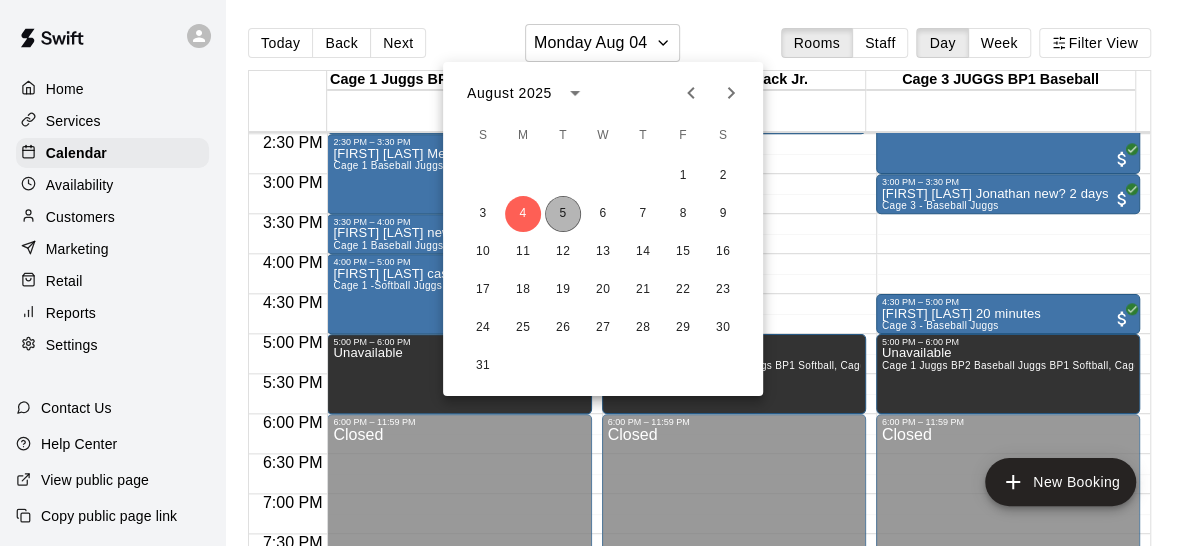 click on "5" at bounding box center [563, 214] 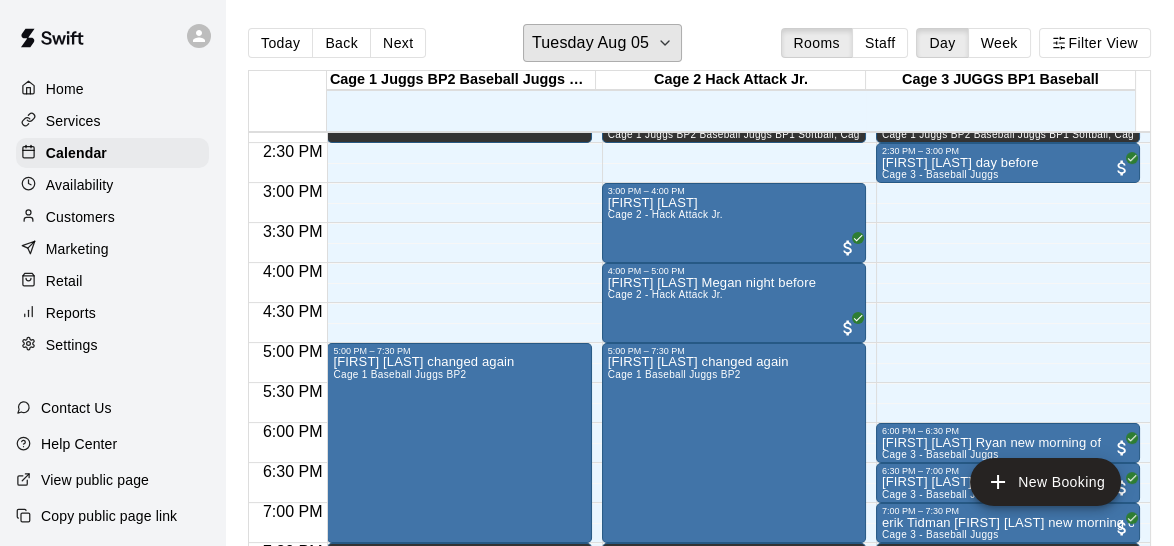 scroll, scrollTop: 1159, scrollLeft: 0, axis: vertical 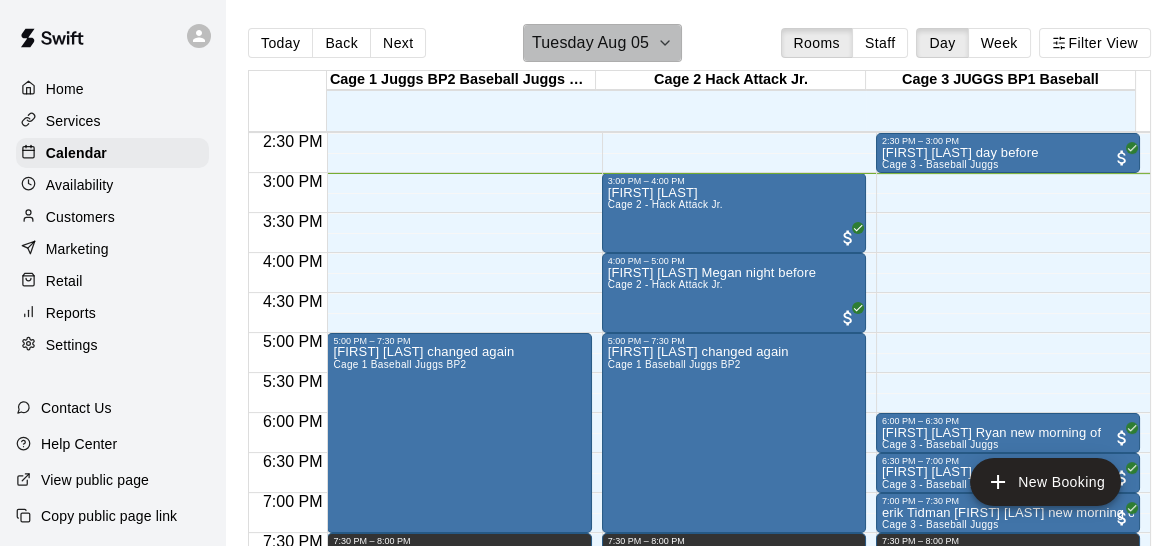 click 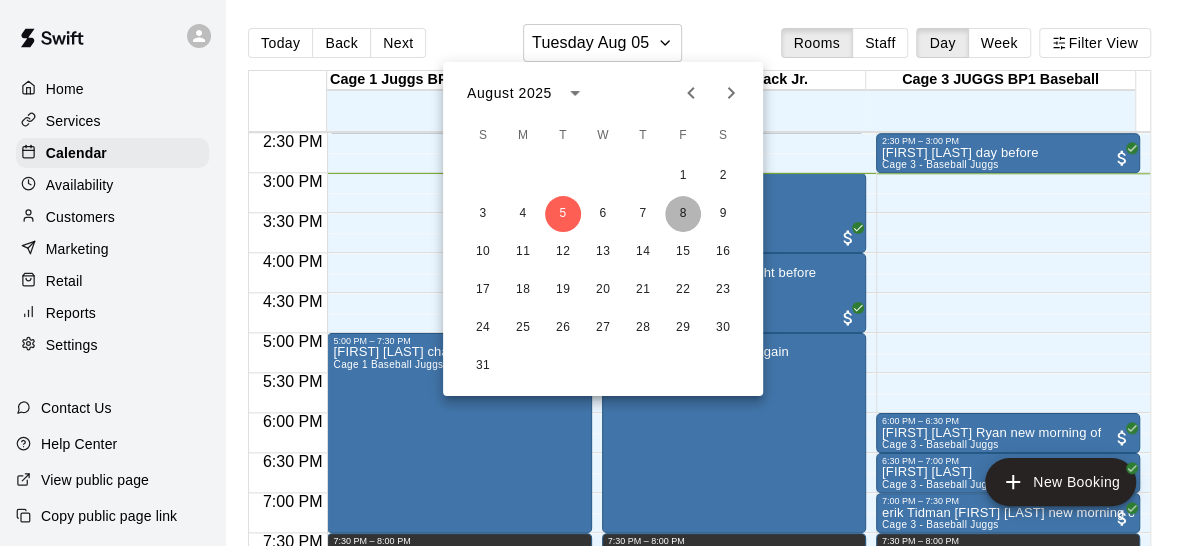 click on "8" at bounding box center (683, 214) 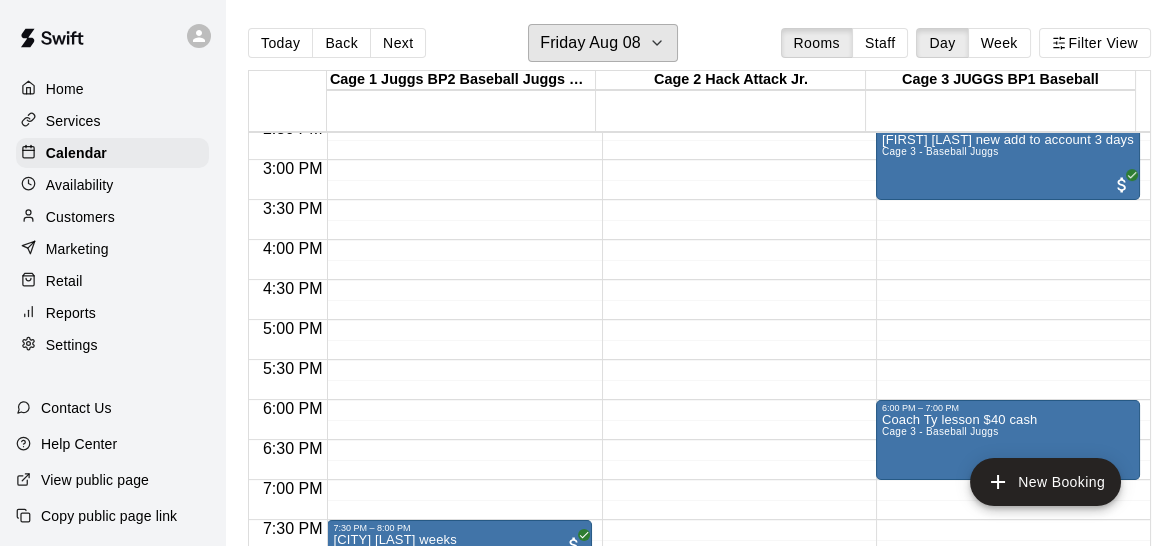 scroll, scrollTop: 1168, scrollLeft: 0, axis: vertical 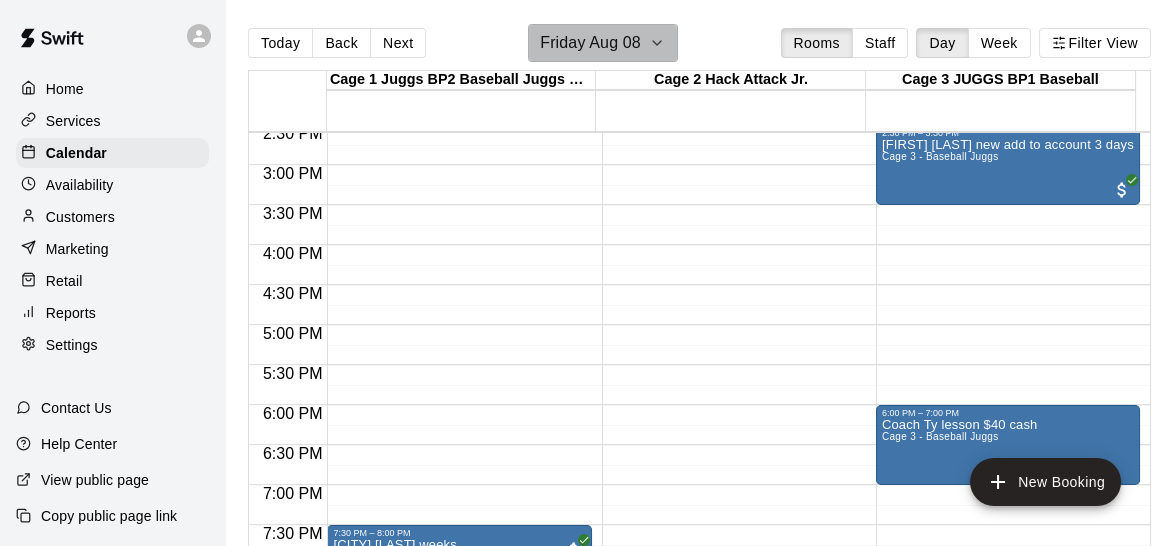 click on "Friday Aug 08" at bounding box center (590, 43) 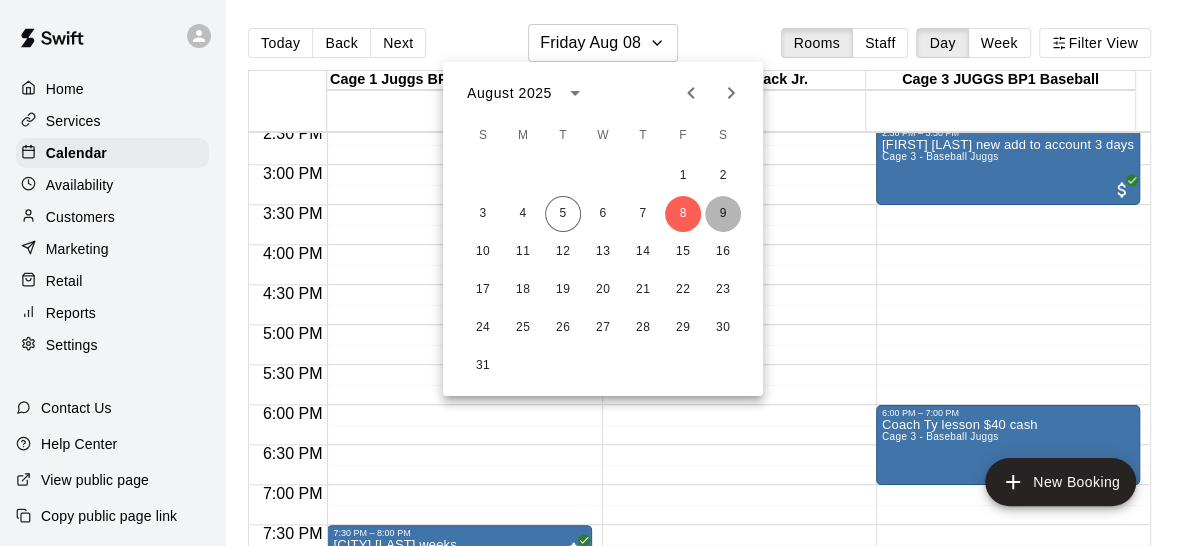 click on "9" at bounding box center [723, 214] 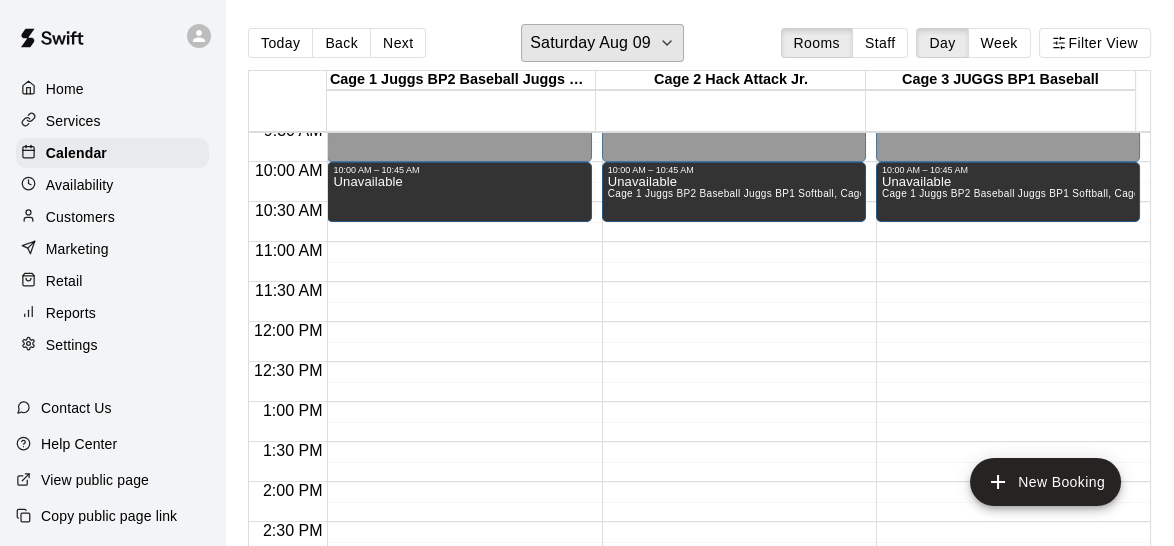 scroll, scrollTop: 763, scrollLeft: 0, axis: vertical 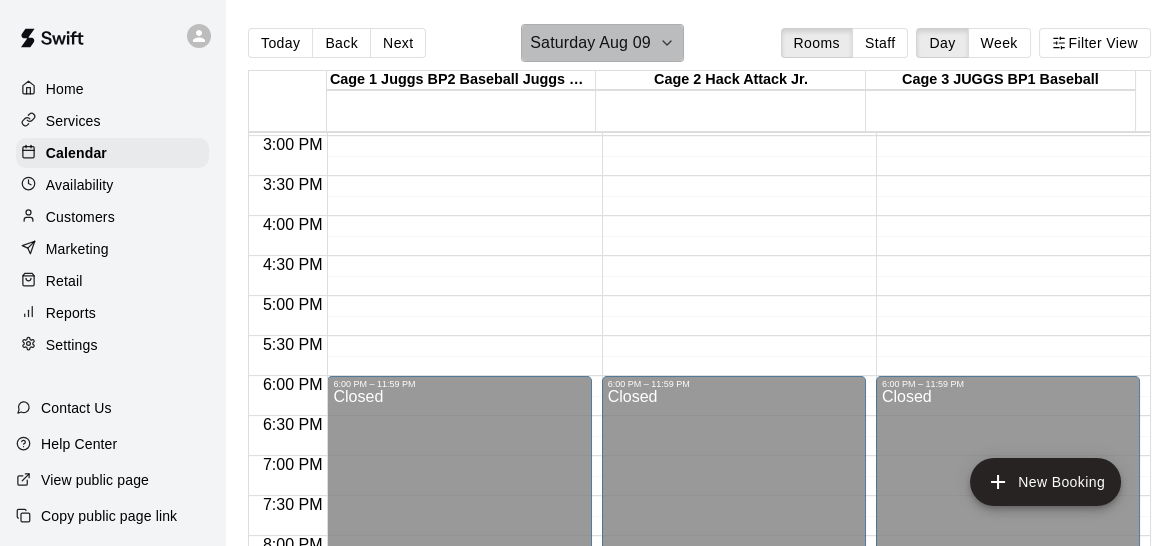 click on "Saturday Aug 09" at bounding box center [602, 43] 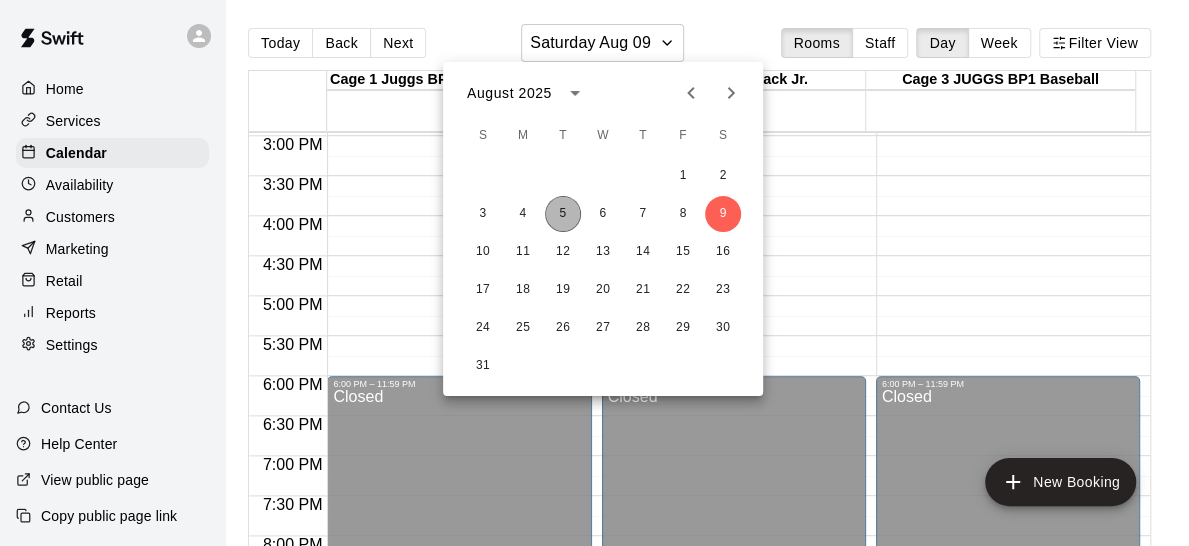 click on "5" at bounding box center (563, 214) 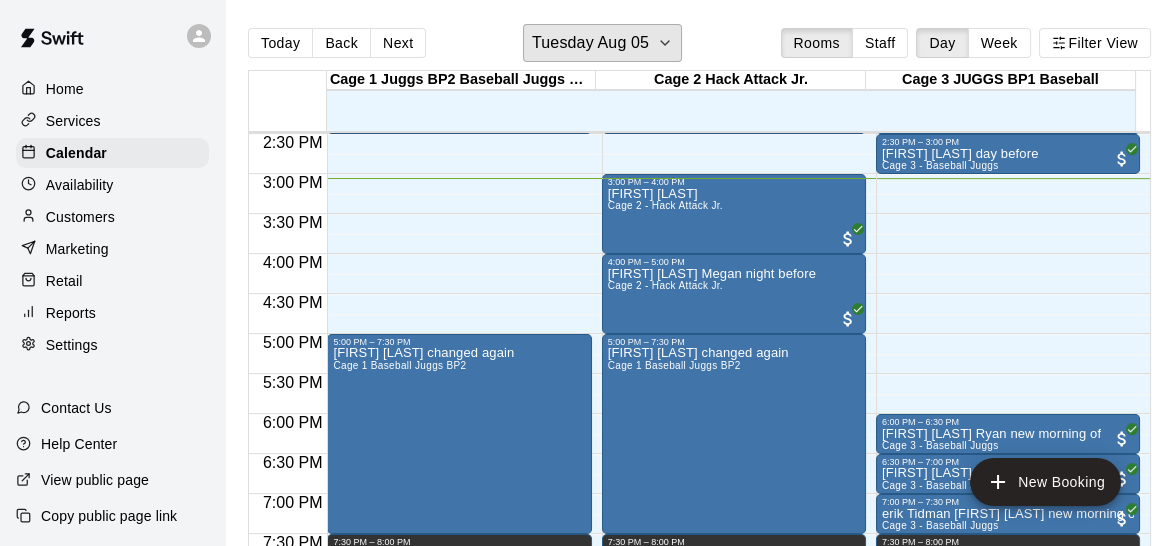 scroll, scrollTop: 1154, scrollLeft: 0, axis: vertical 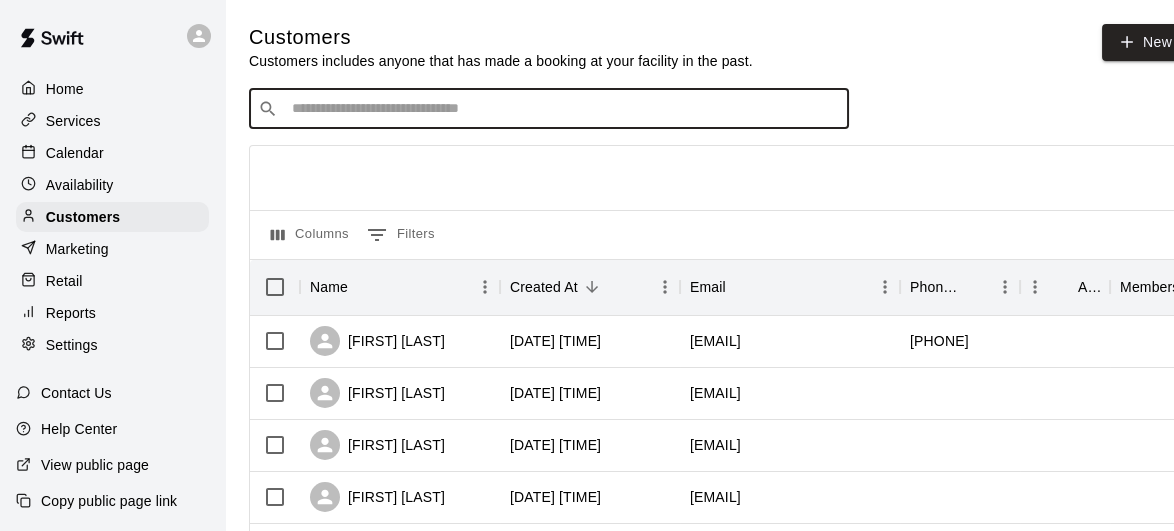 click at bounding box center (563, 109) 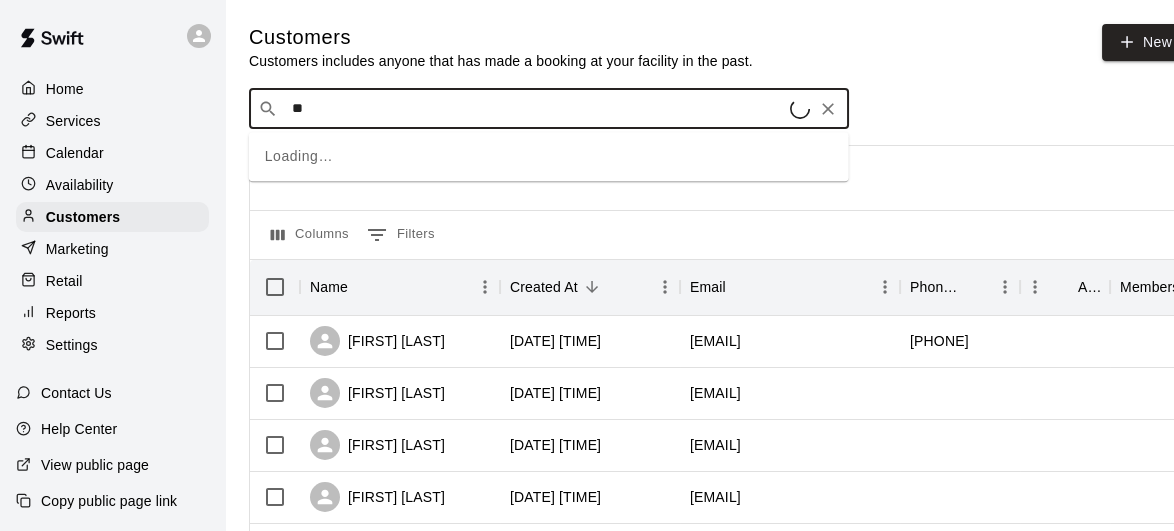 type on "***" 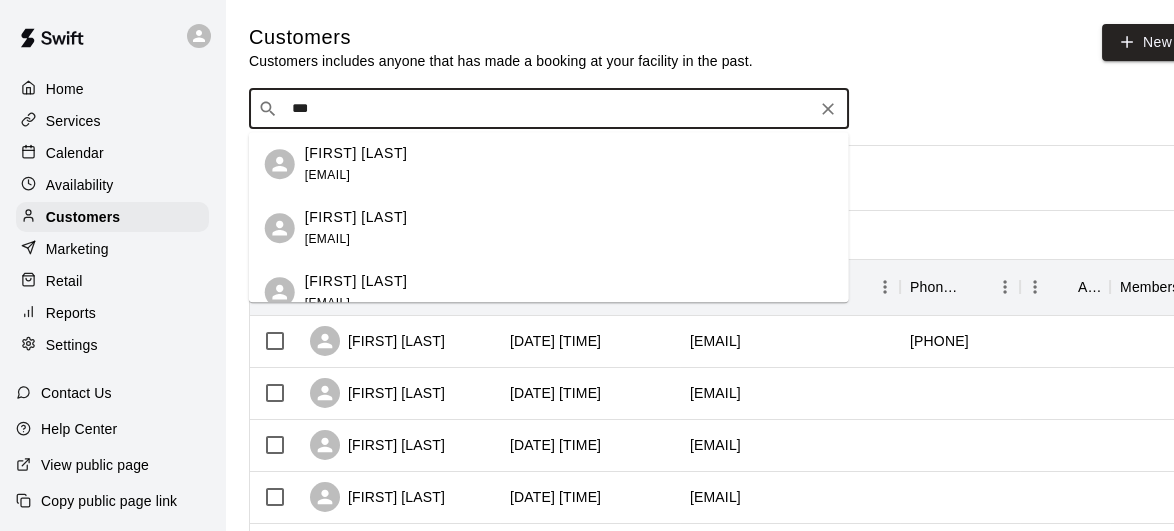 click on "Wes Vurma" at bounding box center [356, 153] 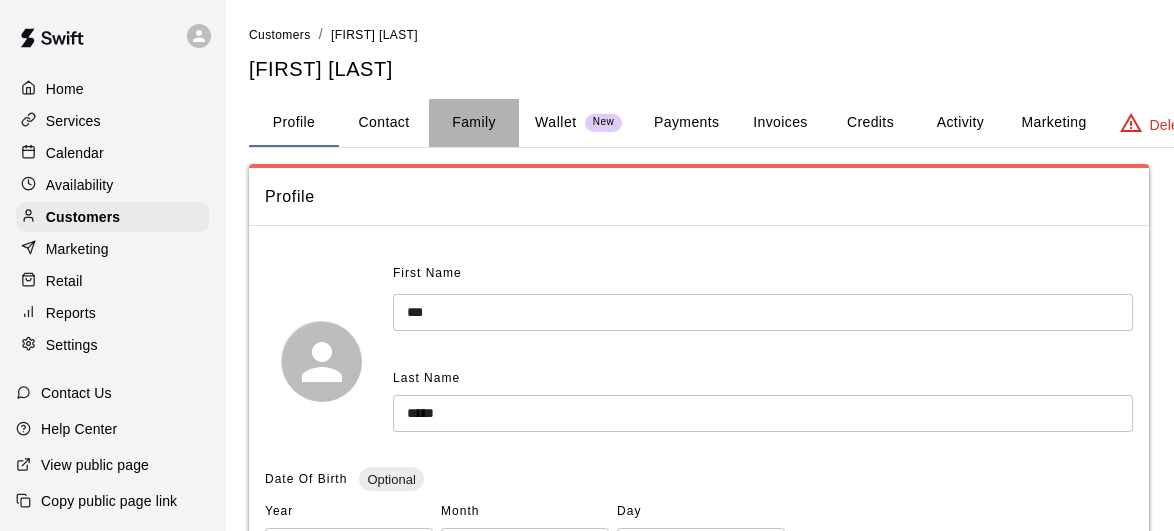 click on "Family" at bounding box center [474, 123] 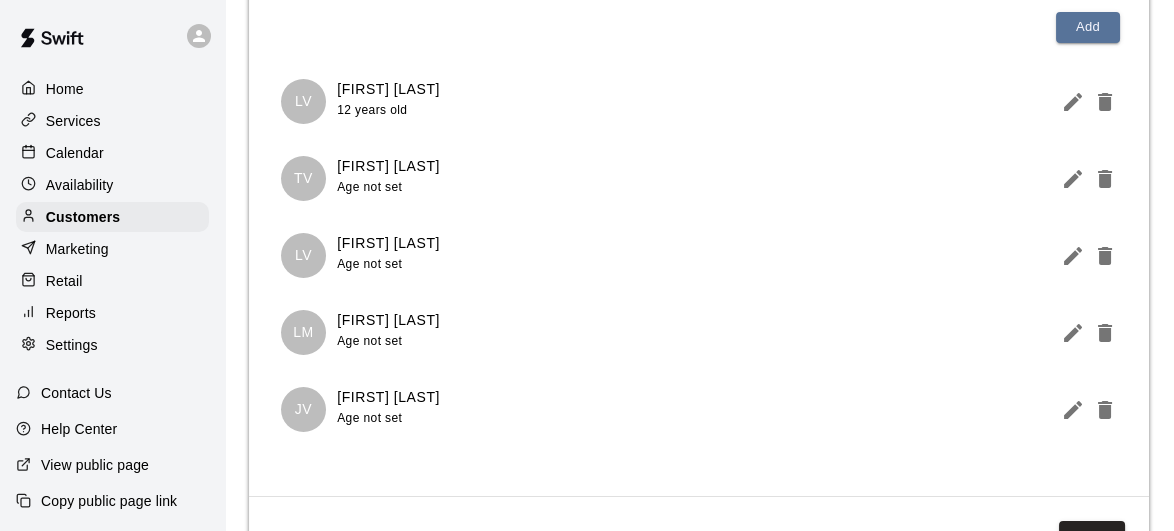 scroll, scrollTop: 260, scrollLeft: 0, axis: vertical 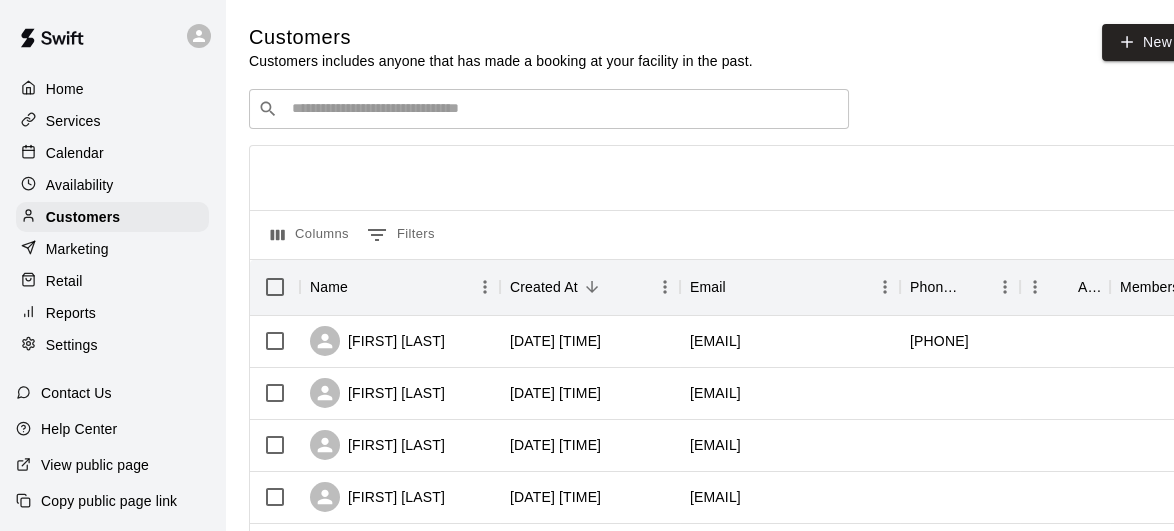 click at bounding box center [563, 109] 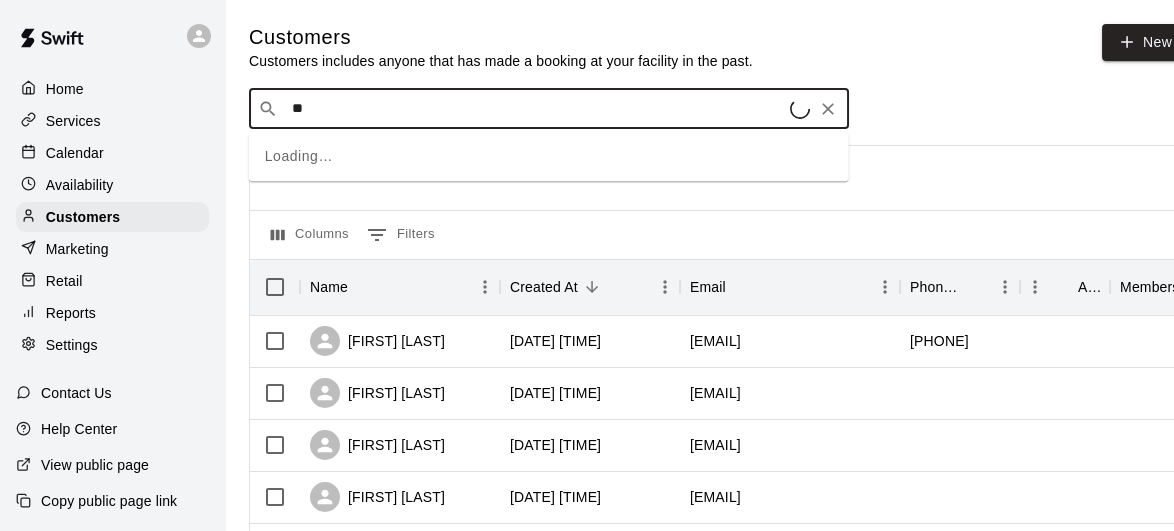 type on "***" 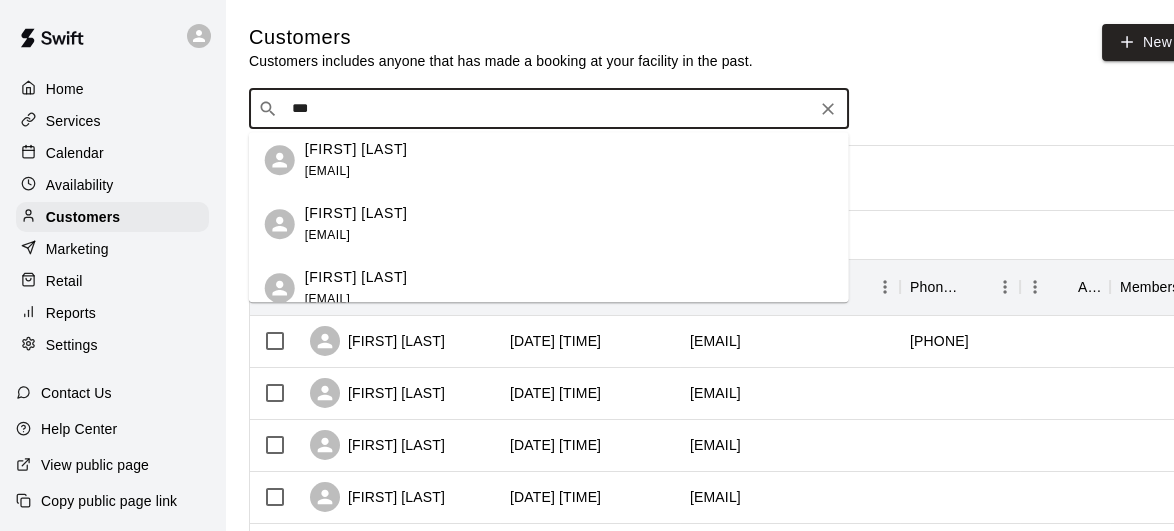 scroll, scrollTop: 8, scrollLeft: 0, axis: vertical 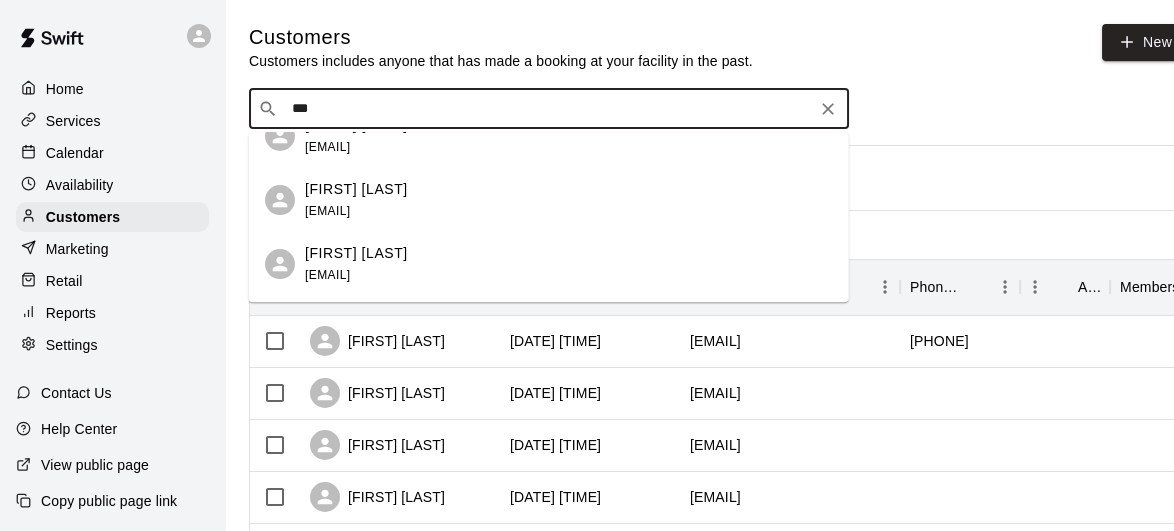 click on "Dylan Biskupski meghandeeney@gmail.com" at bounding box center (569, 200) 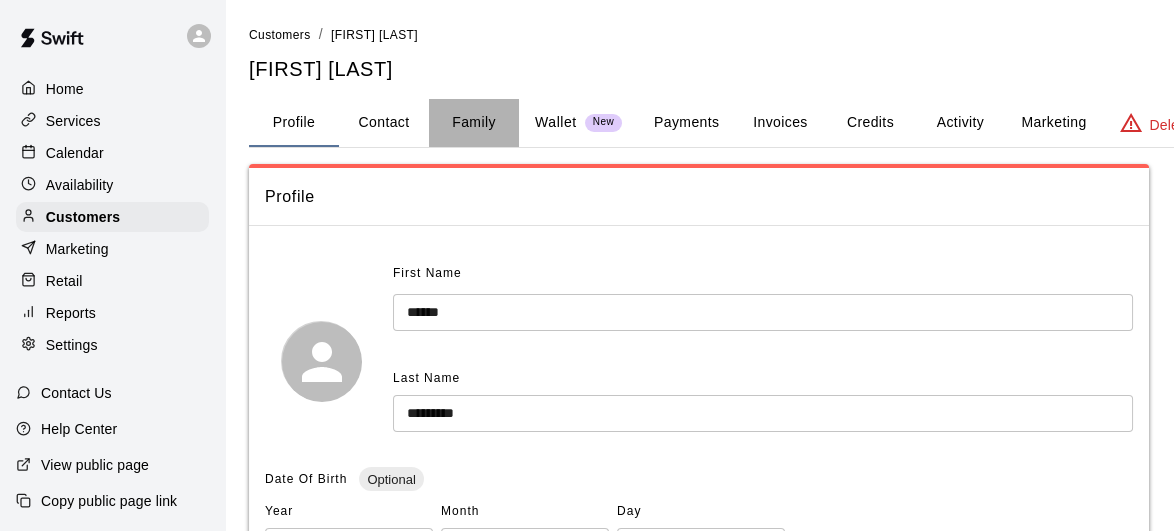 click on "Family" at bounding box center (474, 123) 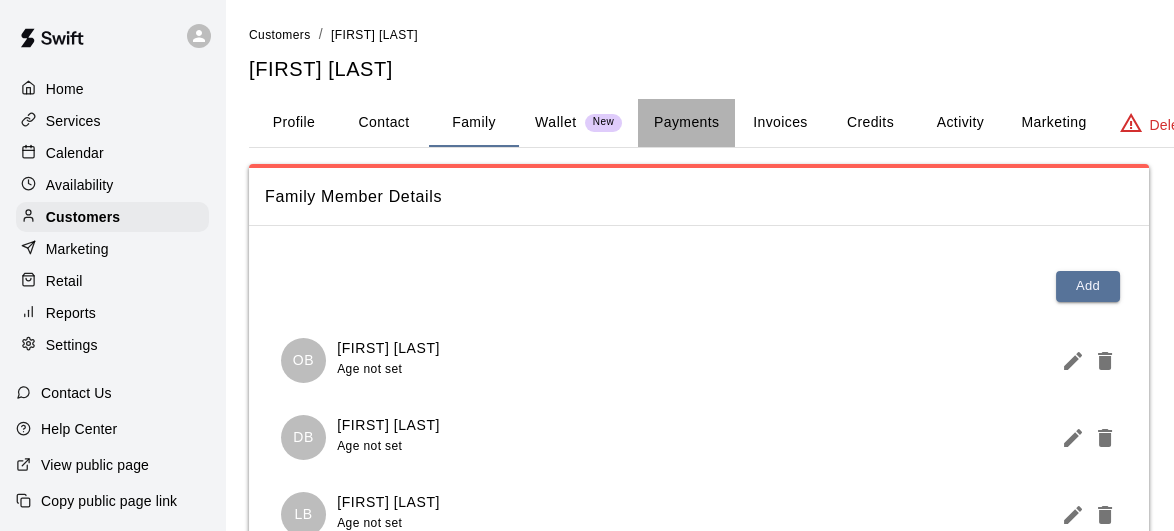 click on "Payments" at bounding box center (686, 123) 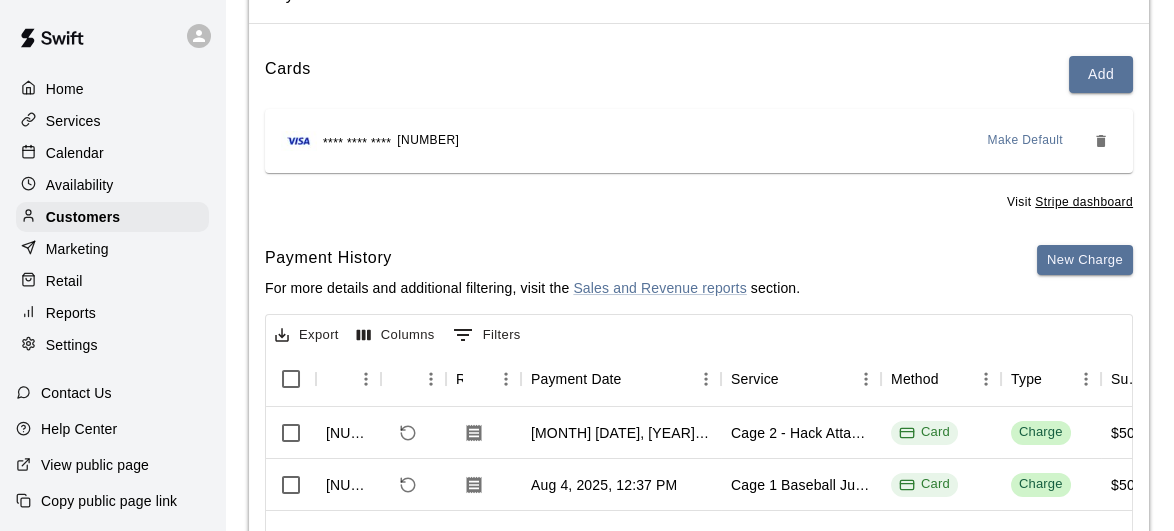 scroll, scrollTop: 198, scrollLeft: 0, axis: vertical 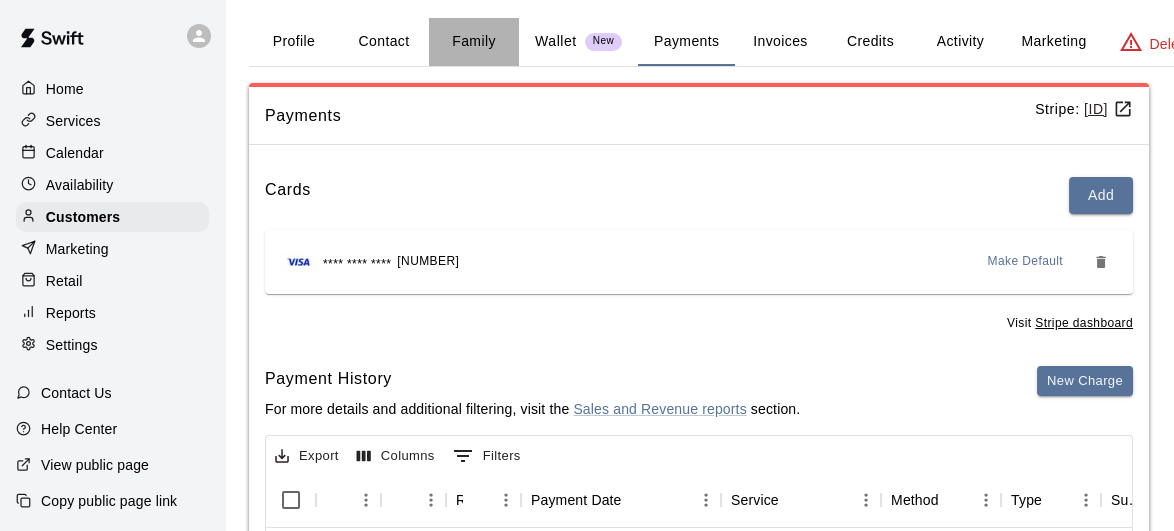 click on "Family" at bounding box center (474, 42) 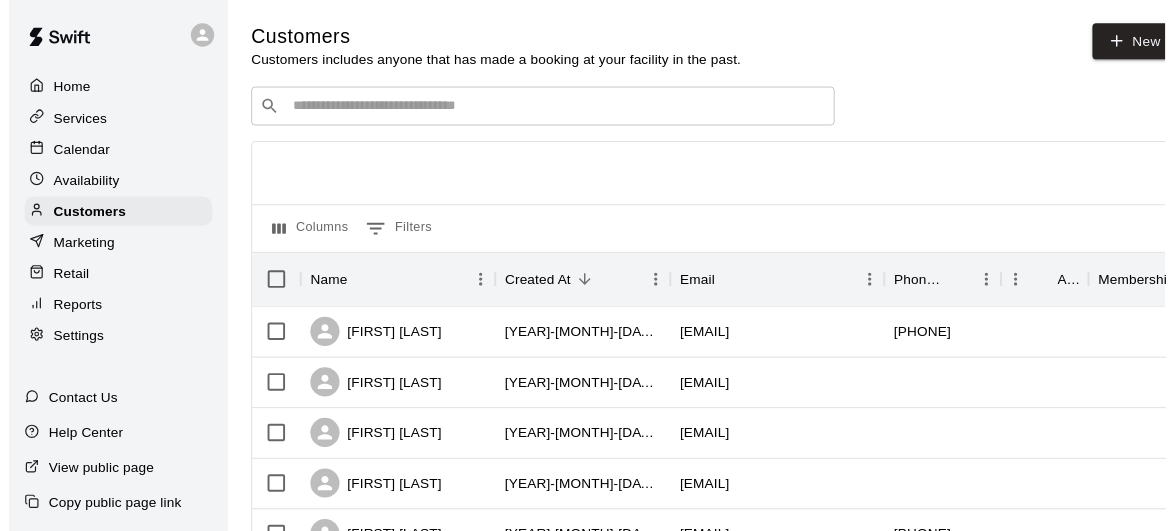 scroll, scrollTop: 0, scrollLeft: 0, axis: both 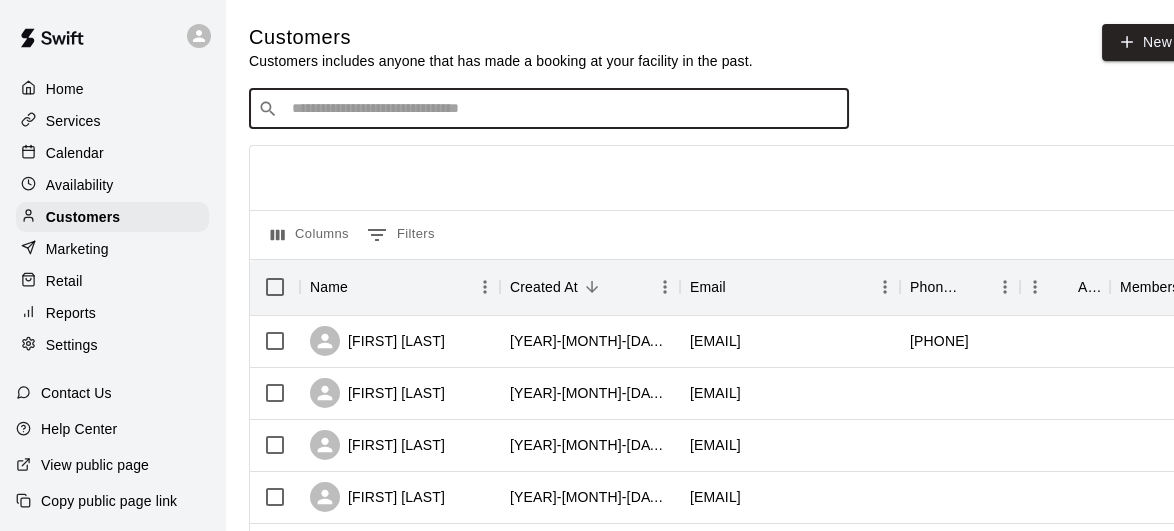 click at bounding box center [563, 109] 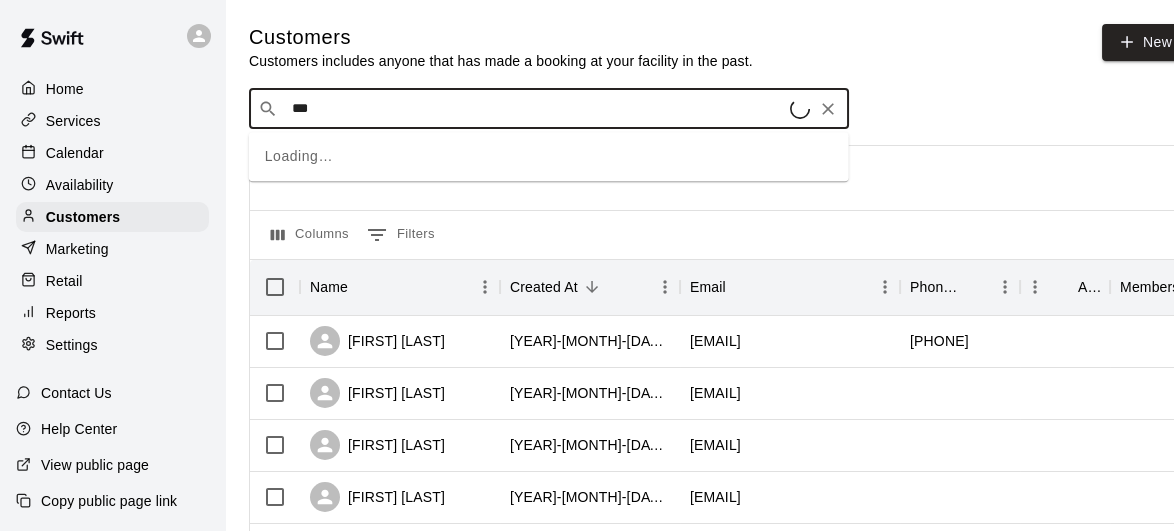 type on "****" 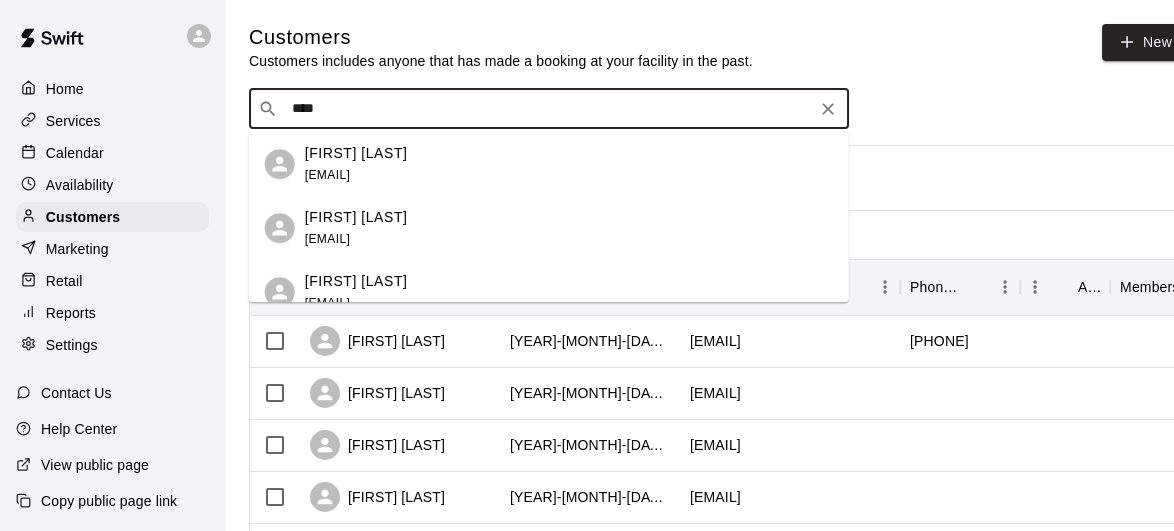 click on "[FIRST] [LAST]" at bounding box center [356, 217] 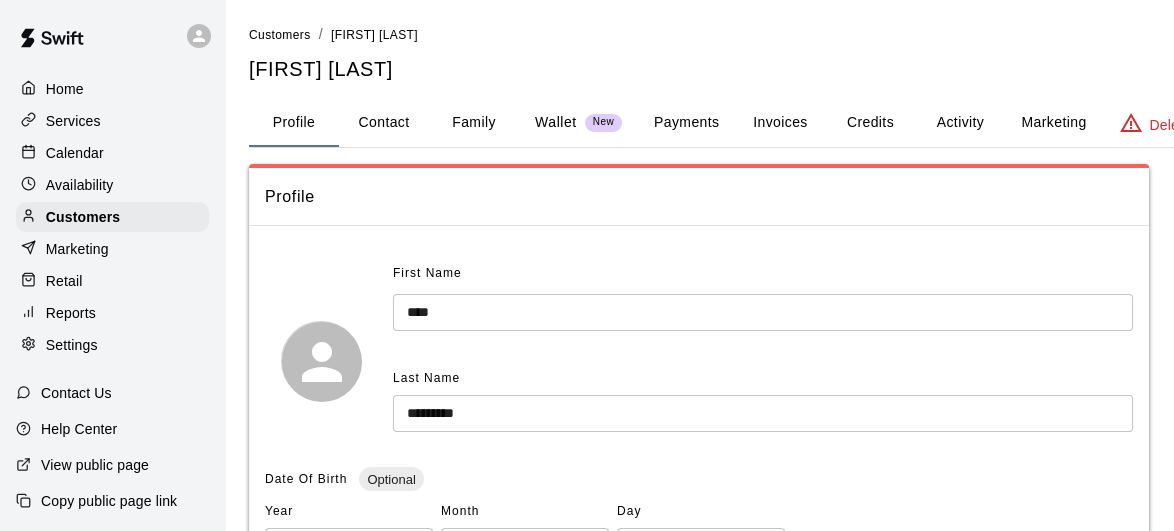 scroll, scrollTop: 616, scrollLeft: 0, axis: vertical 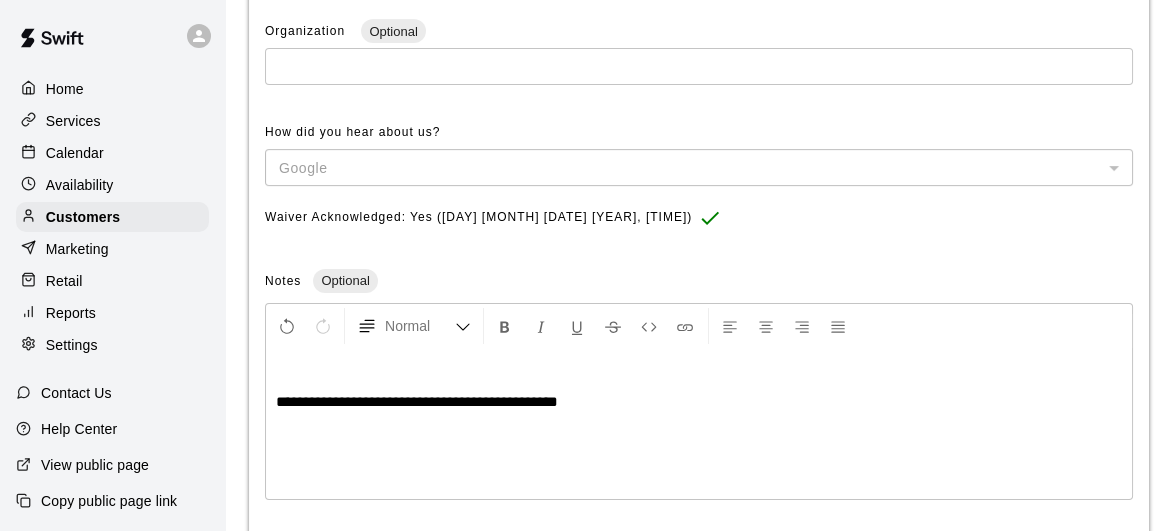 click at bounding box center [699, 374] 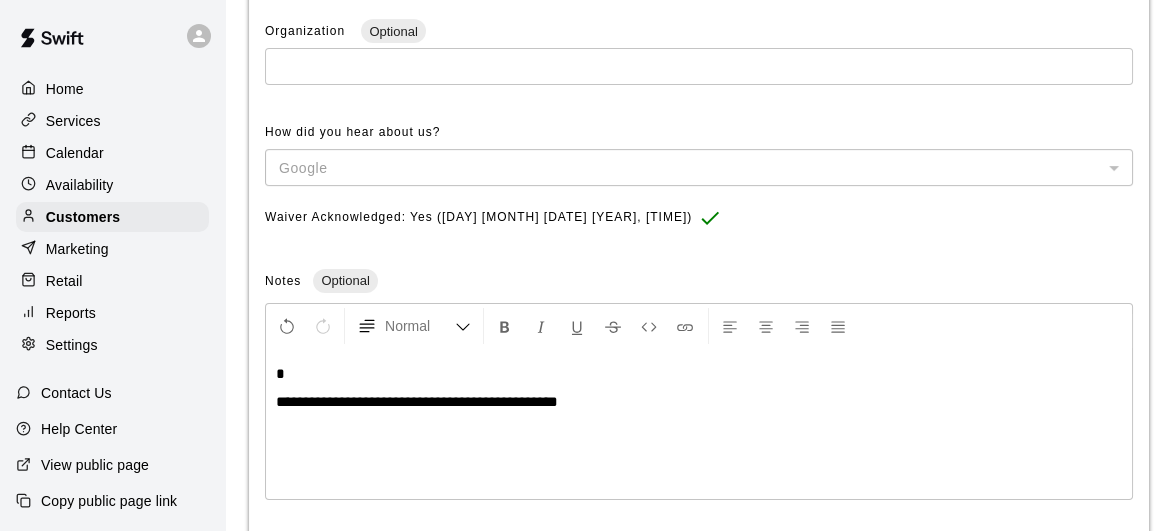 type 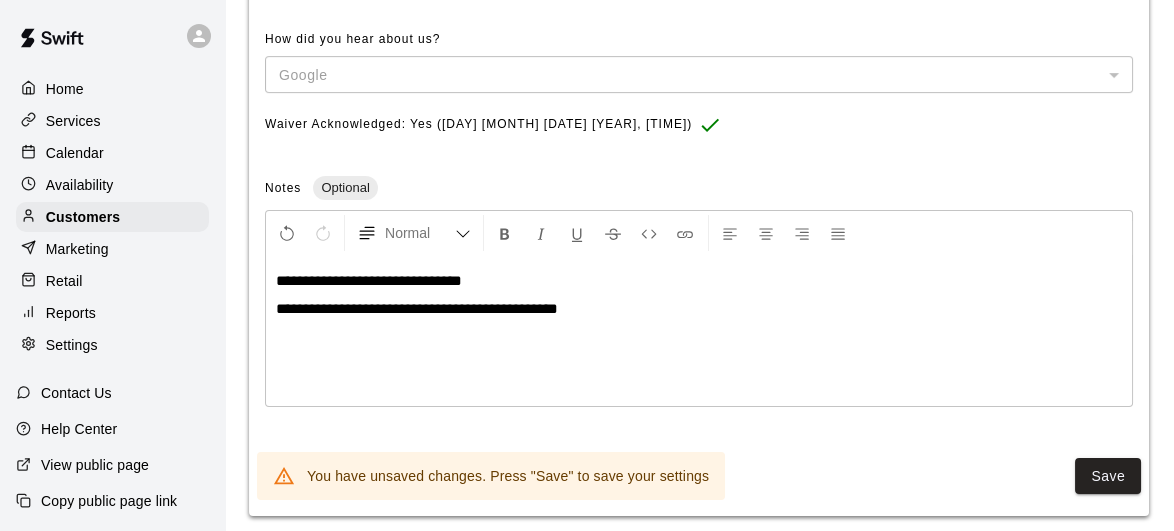 scroll, scrollTop: 895, scrollLeft: 0, axis: vertical 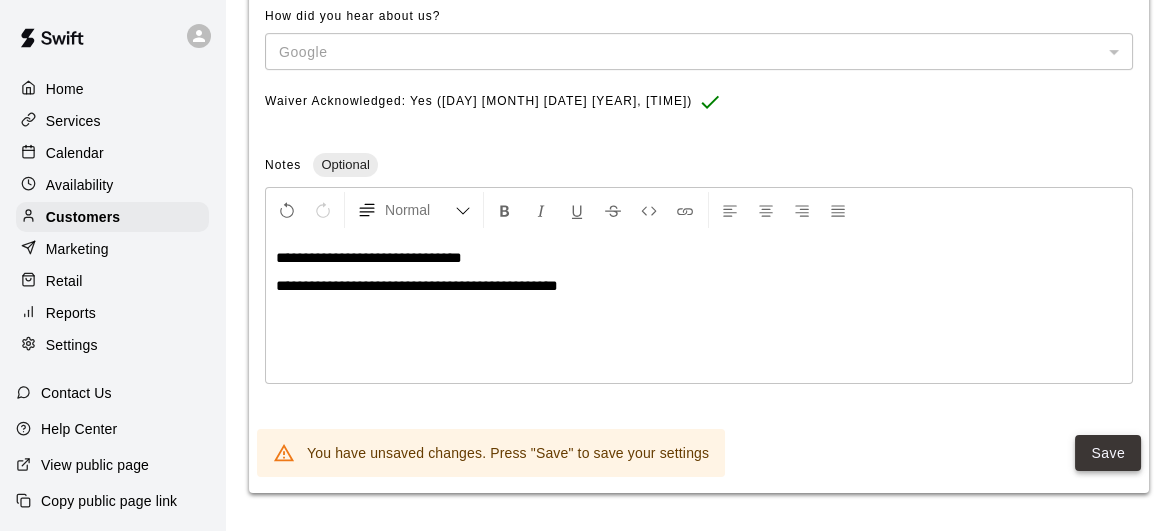 click on "Save" at bounding box center [1108, 453] 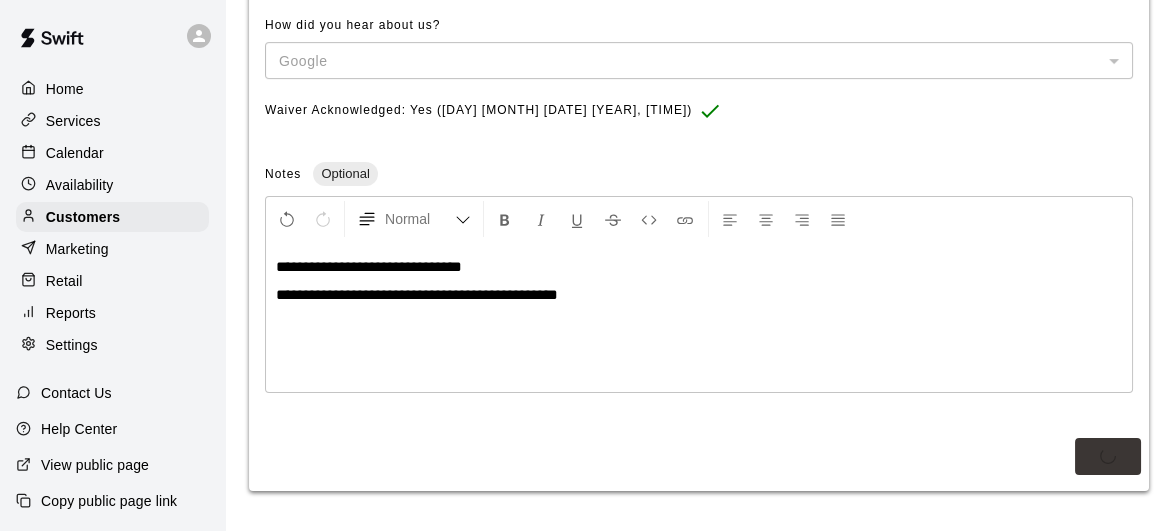 scroll, scrollTop: 884, scrollLeft: 0, axis: vertical 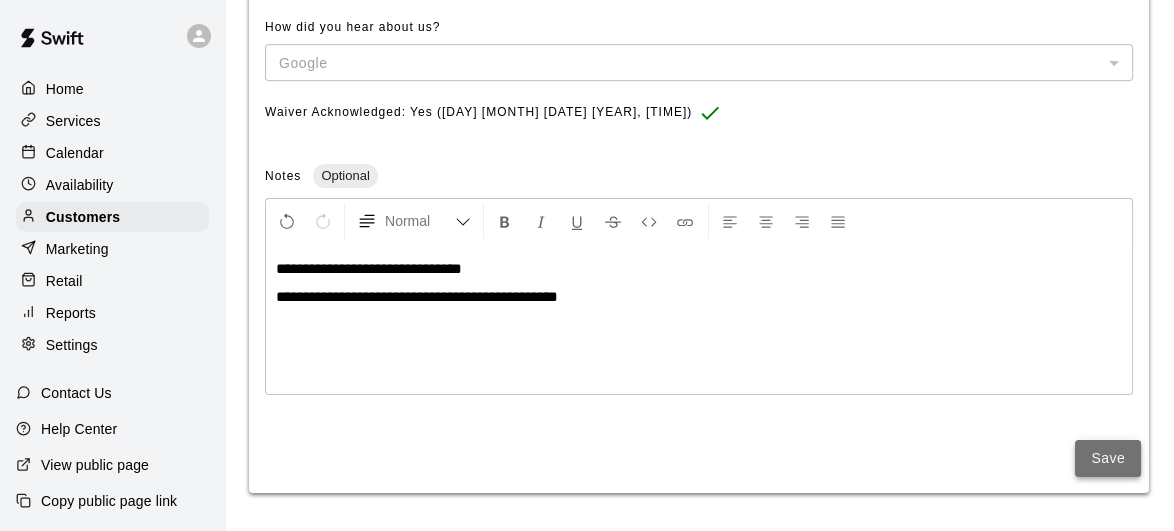 click on "Save" at bounding box center (1108, 458) 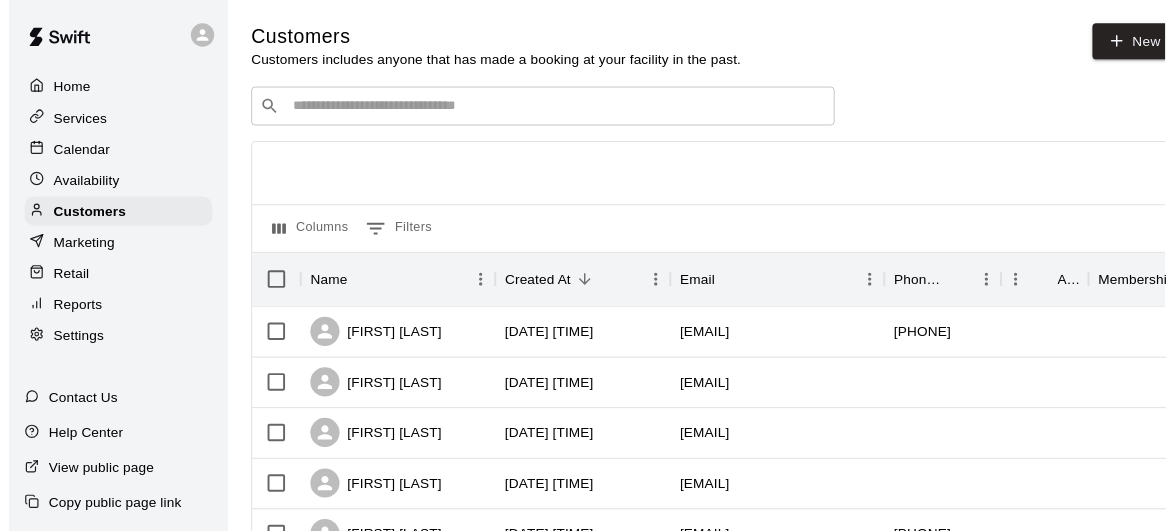 scroll, scrollTop: 0, scrollLeft: 0, axis: both 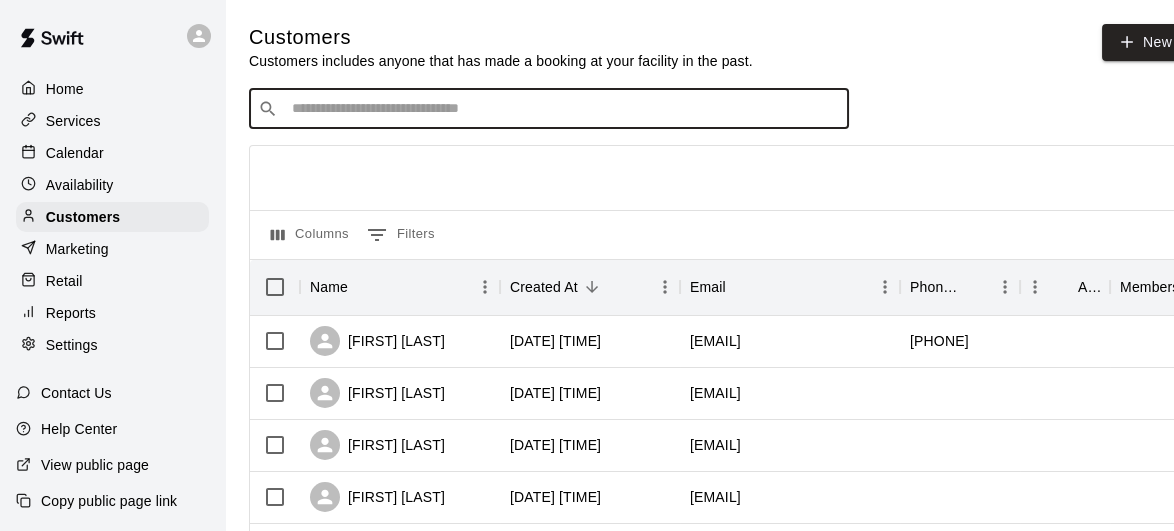 click at bounding box center (563, 109) 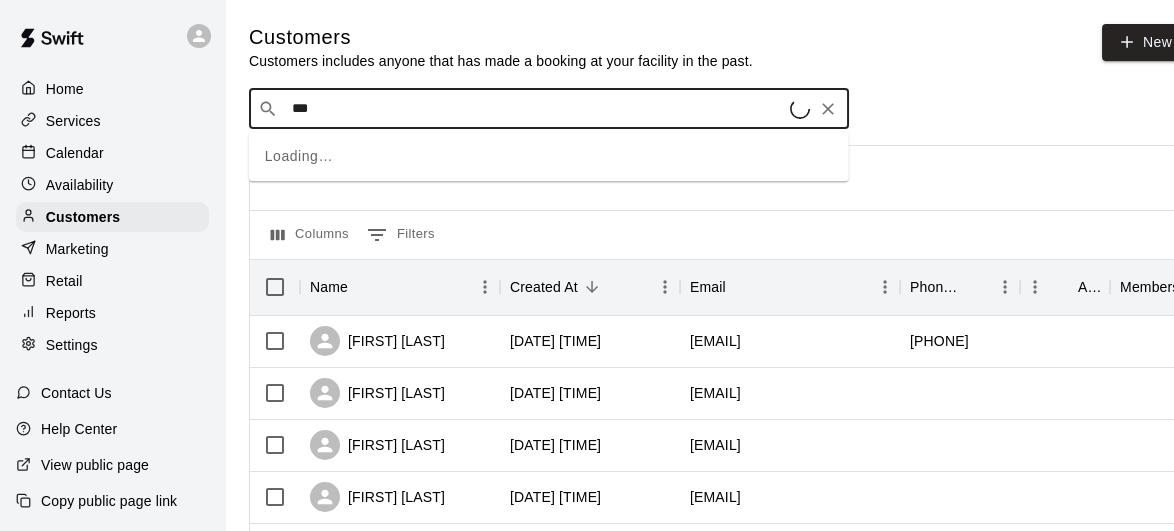 type on "****" 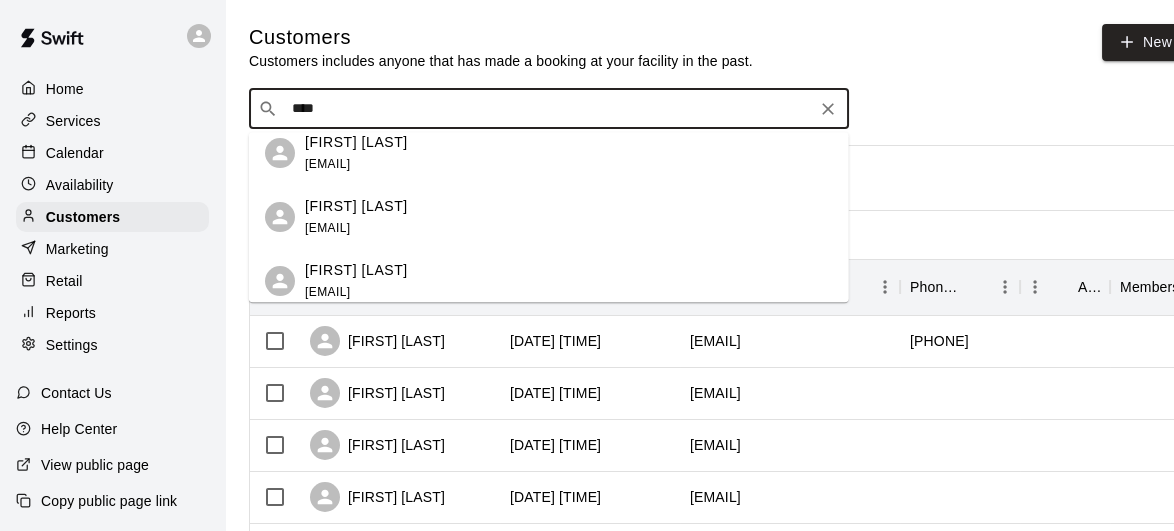 scroll, scrollTop: 279, scrollLeft: 0, axis: vertical 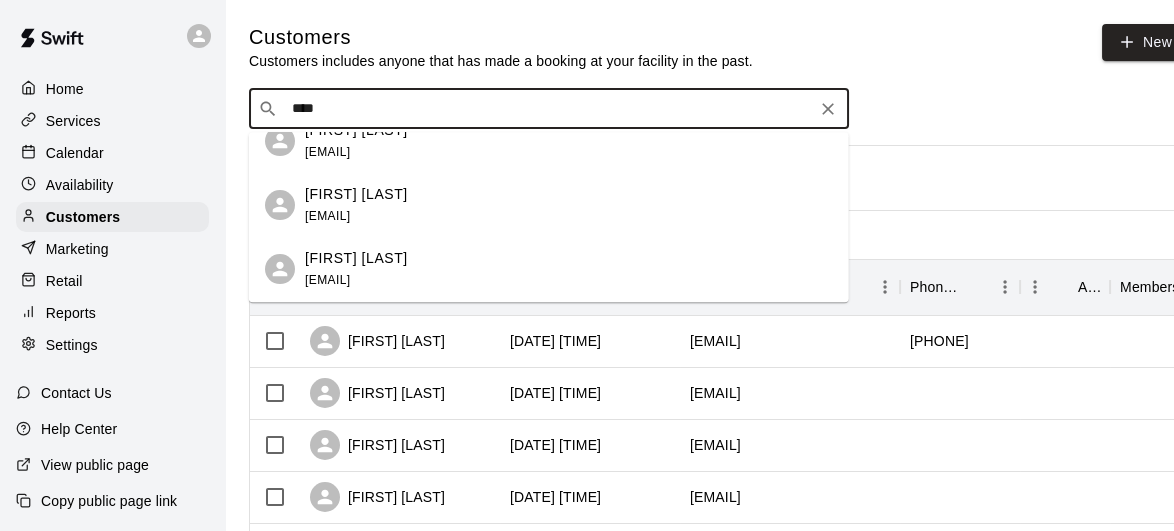 click on "[FIRST] [LAST] [EMAIL]" at bounding box center [569, 205] 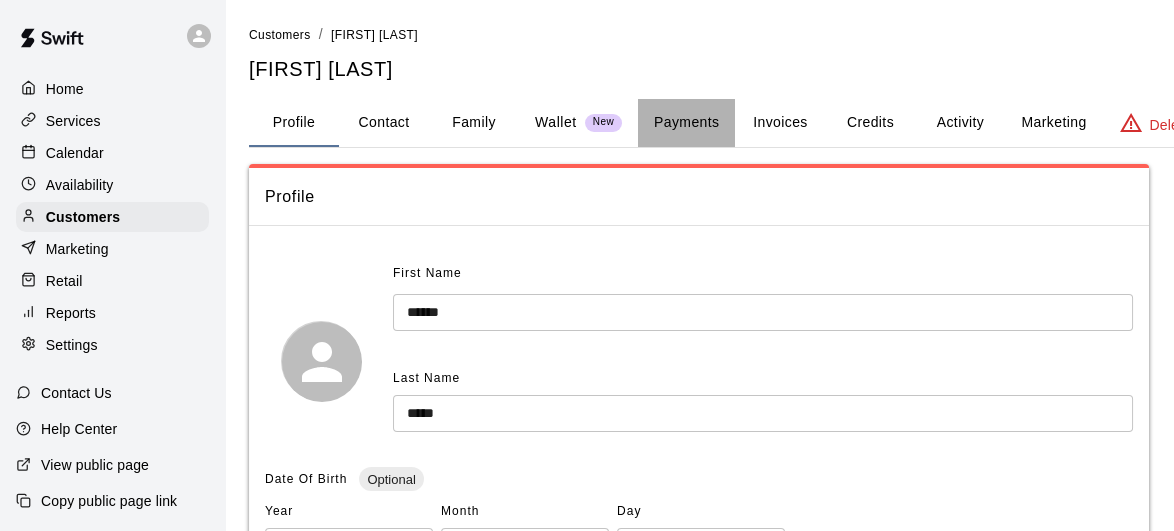 click on "Payments" at bounding box center [686, 123] 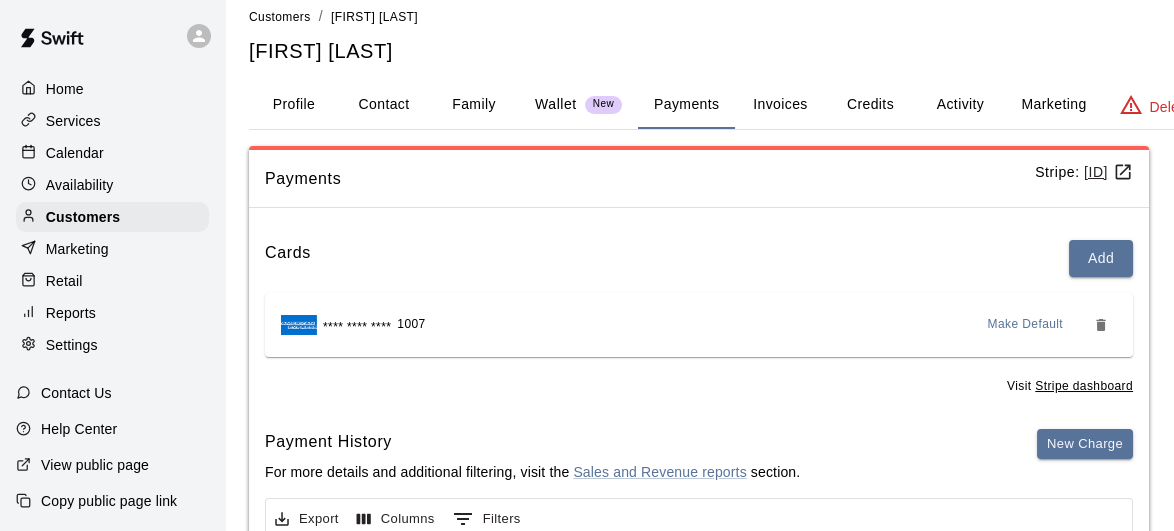 scroll, scrollTop: 0, scrollLeft: 0, axis: both 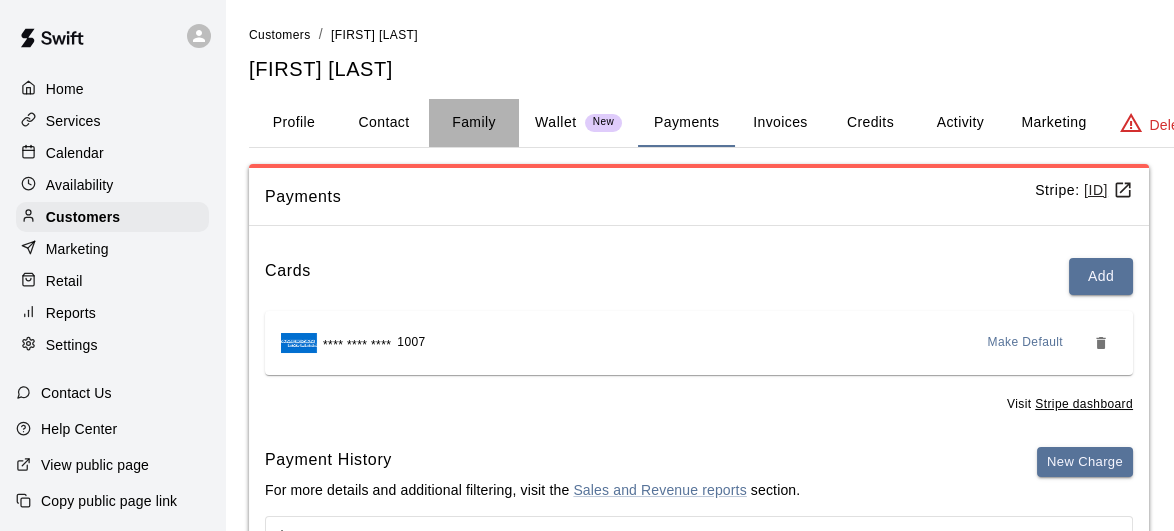 click on "Family" at bounding box center (474, 123) 